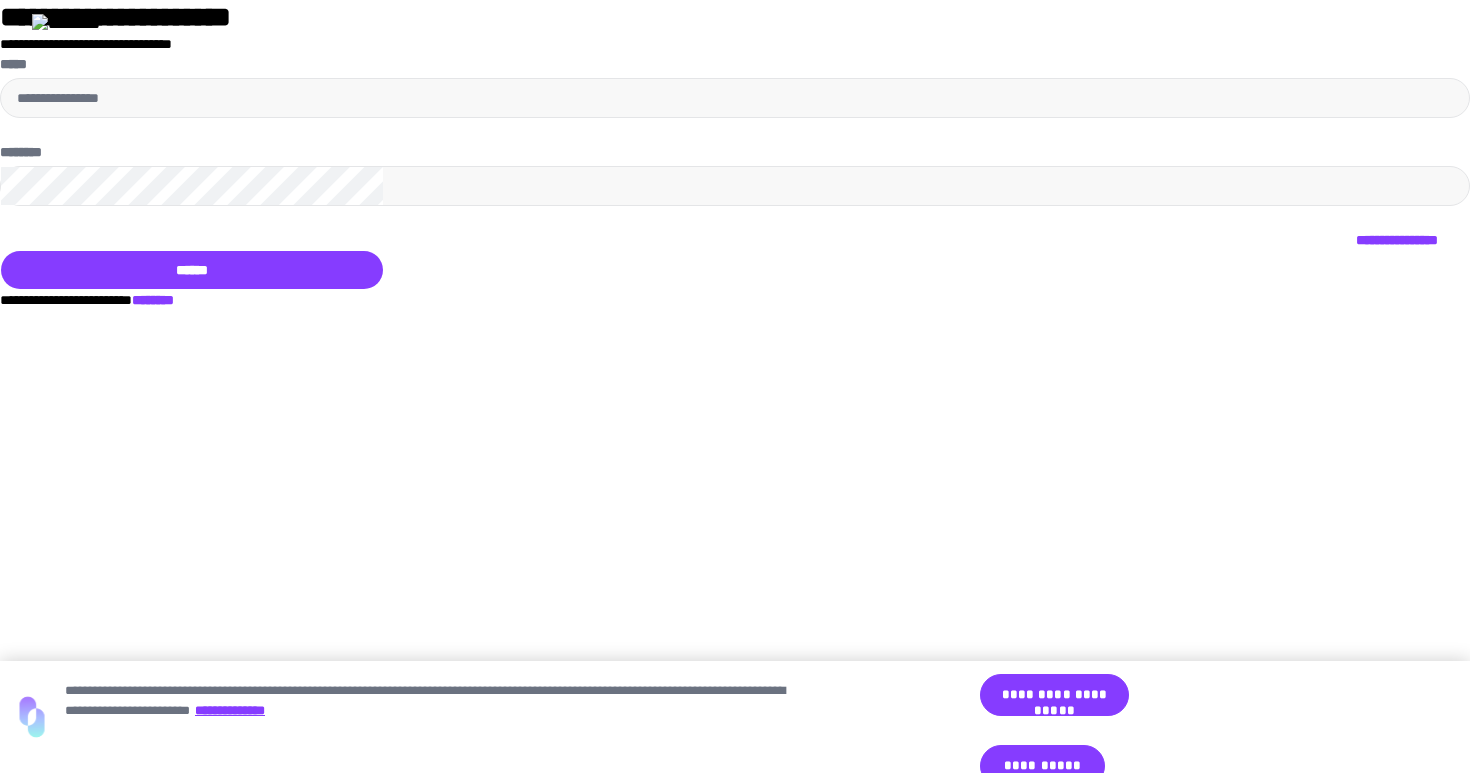 scroll, scrollTop: 0, scrollLeft: 0, axis: both 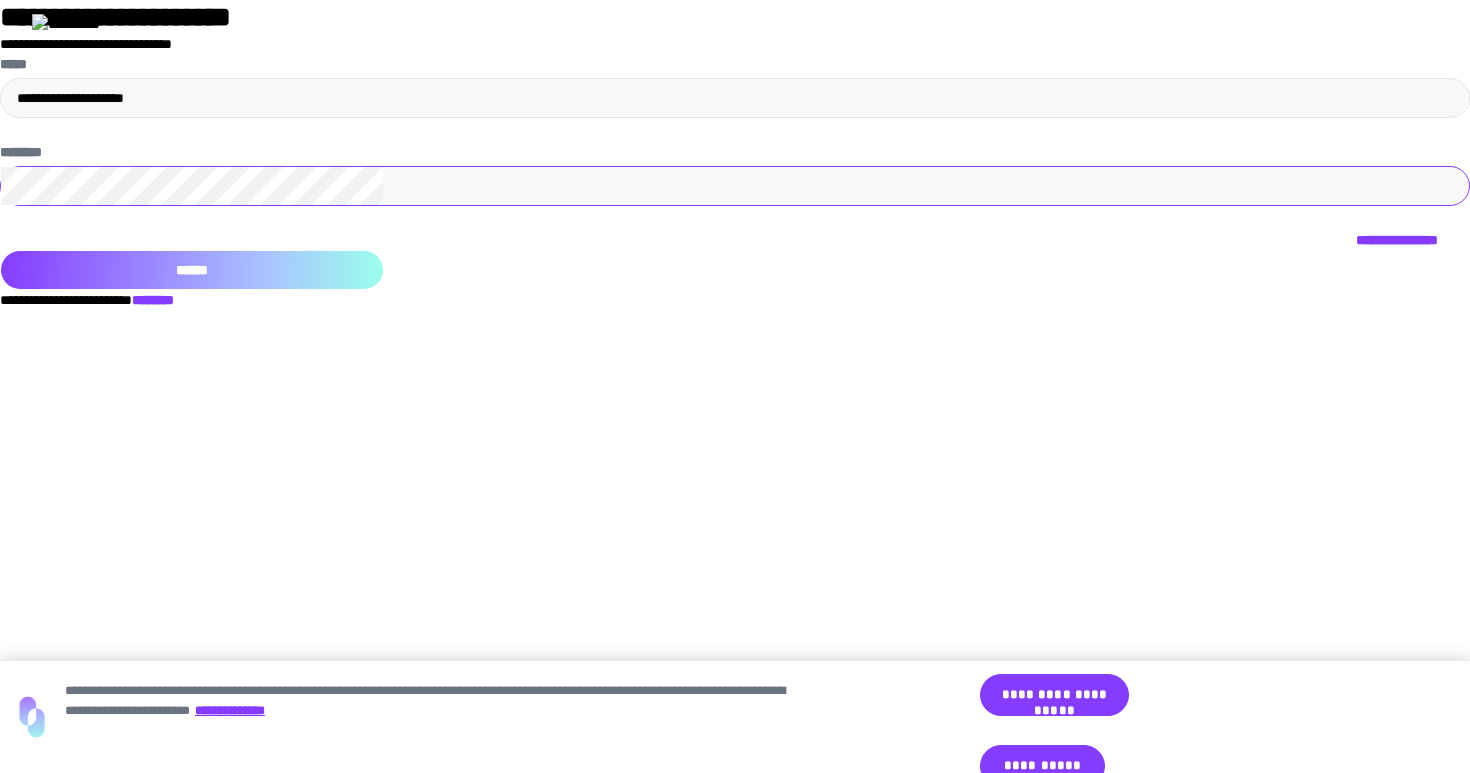 drag, startPoint x: 814, startPoint y: 540, endPoint x: 850, endPoint y: 547, distance: 36.67424 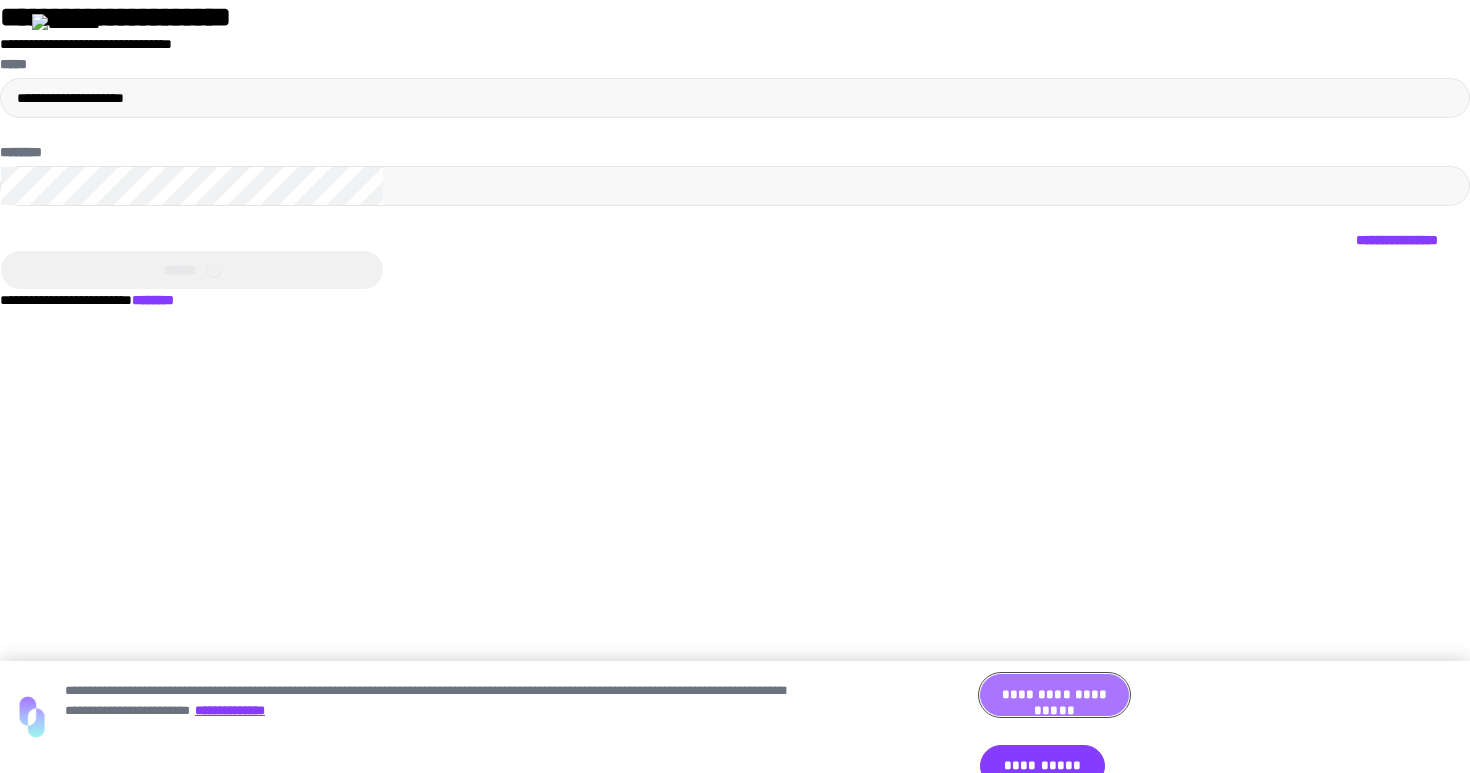 click on "**********" at bounding box center (1054, 695) 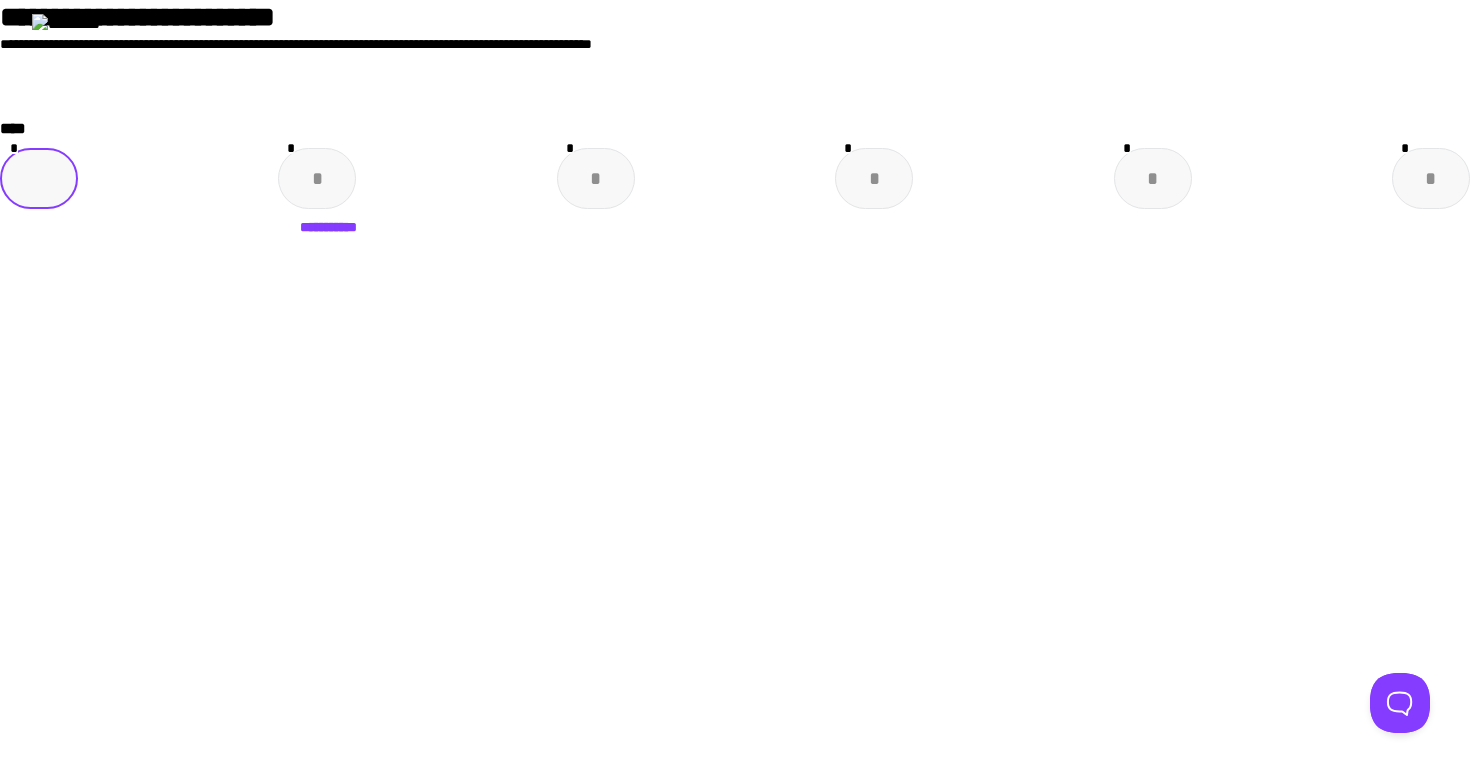 click at bounding box center (39, 178) 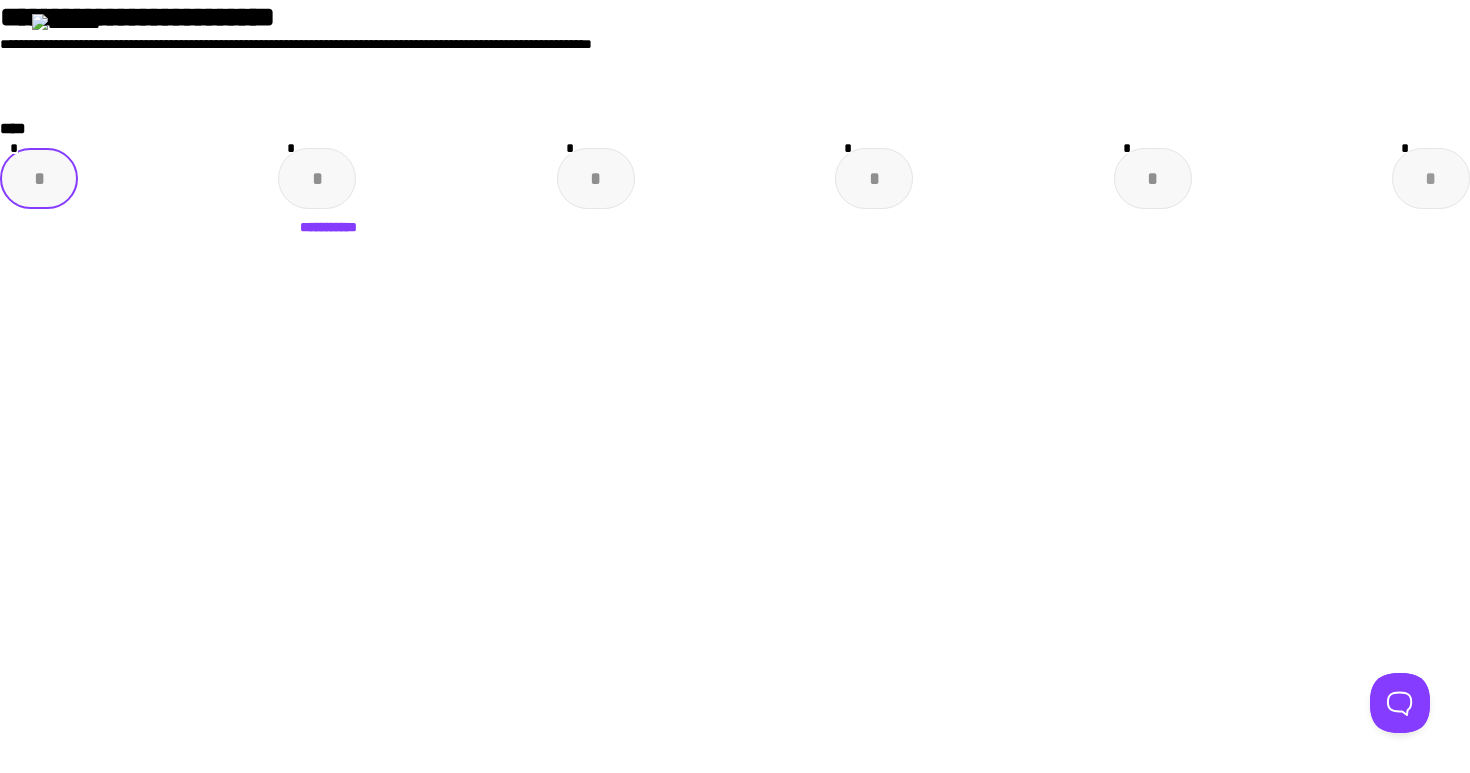 paste on "*" 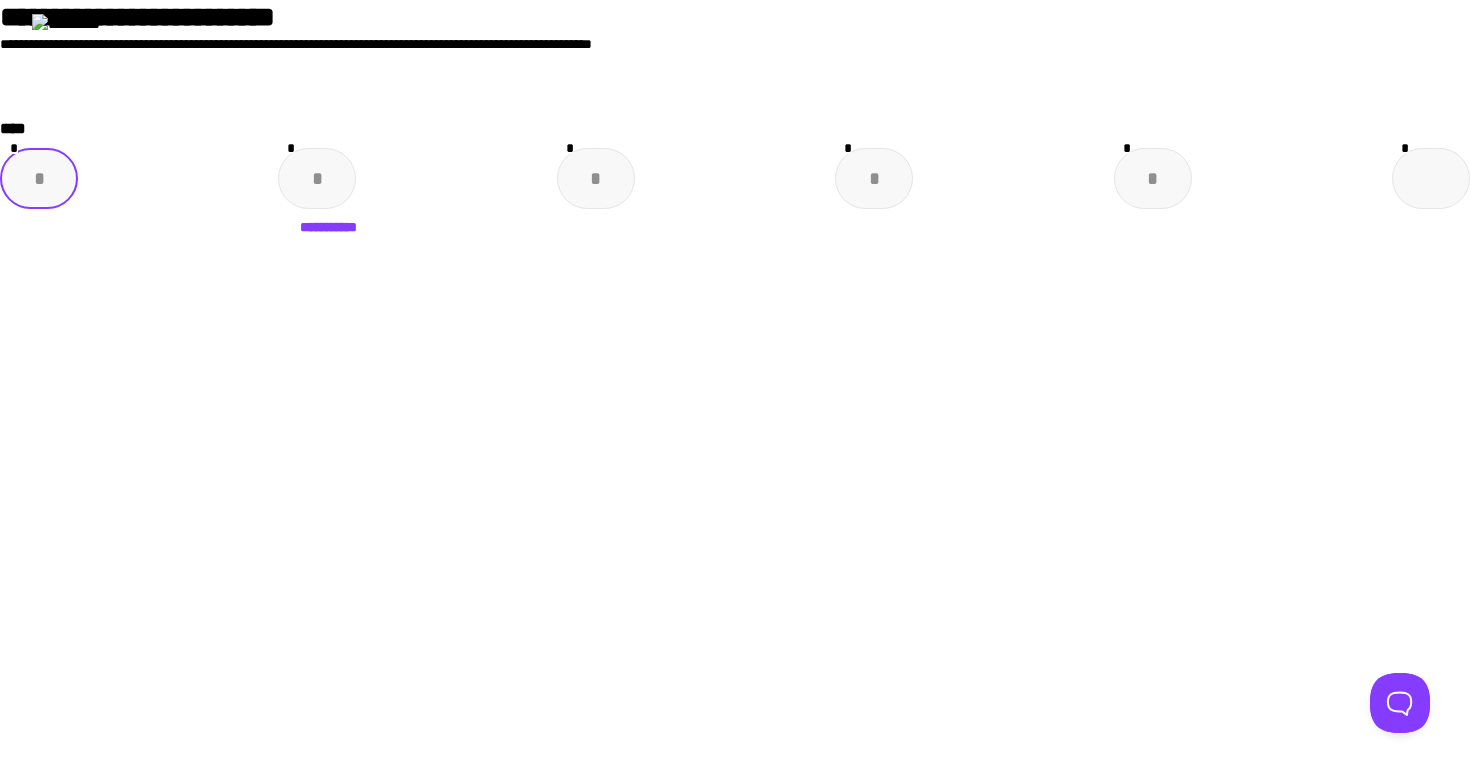 type on "*" 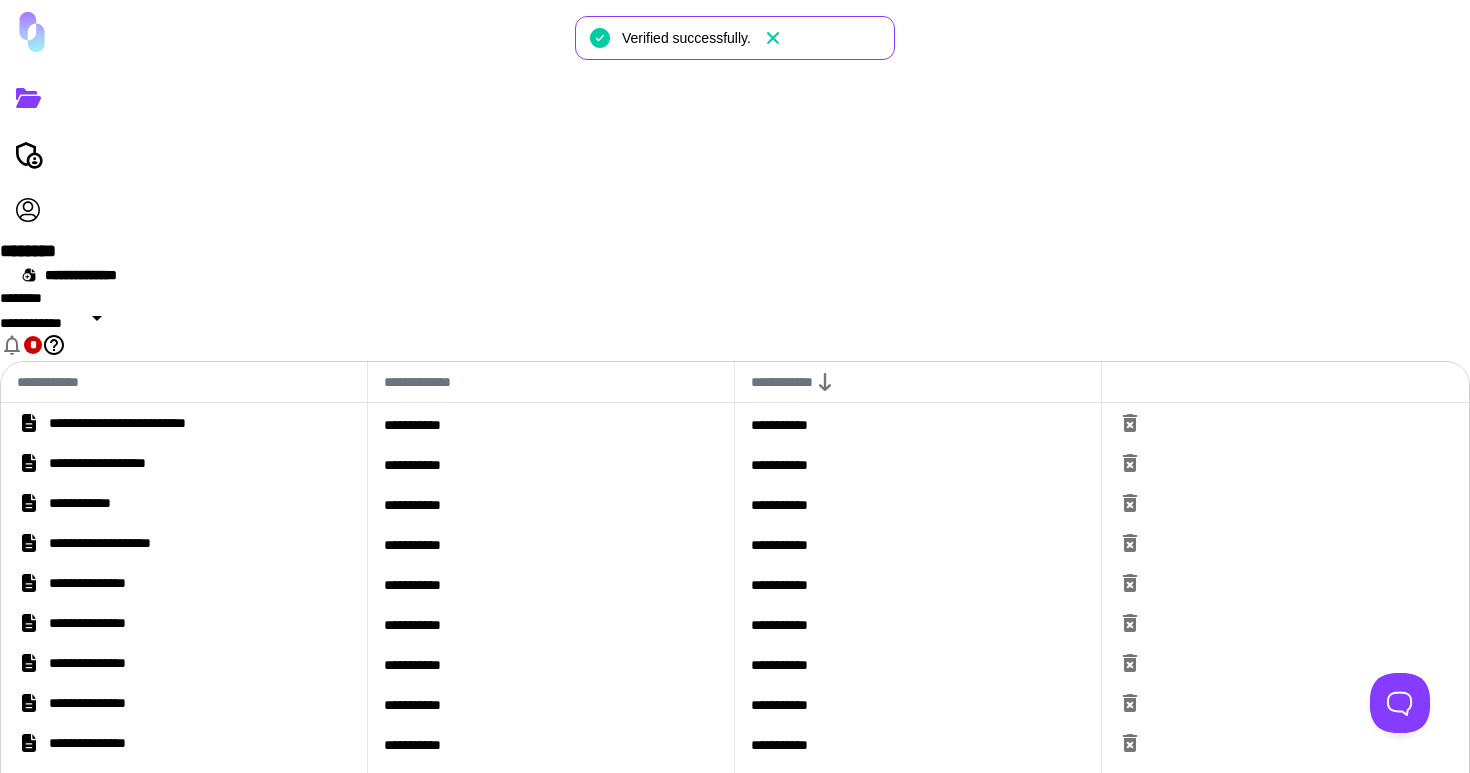 click 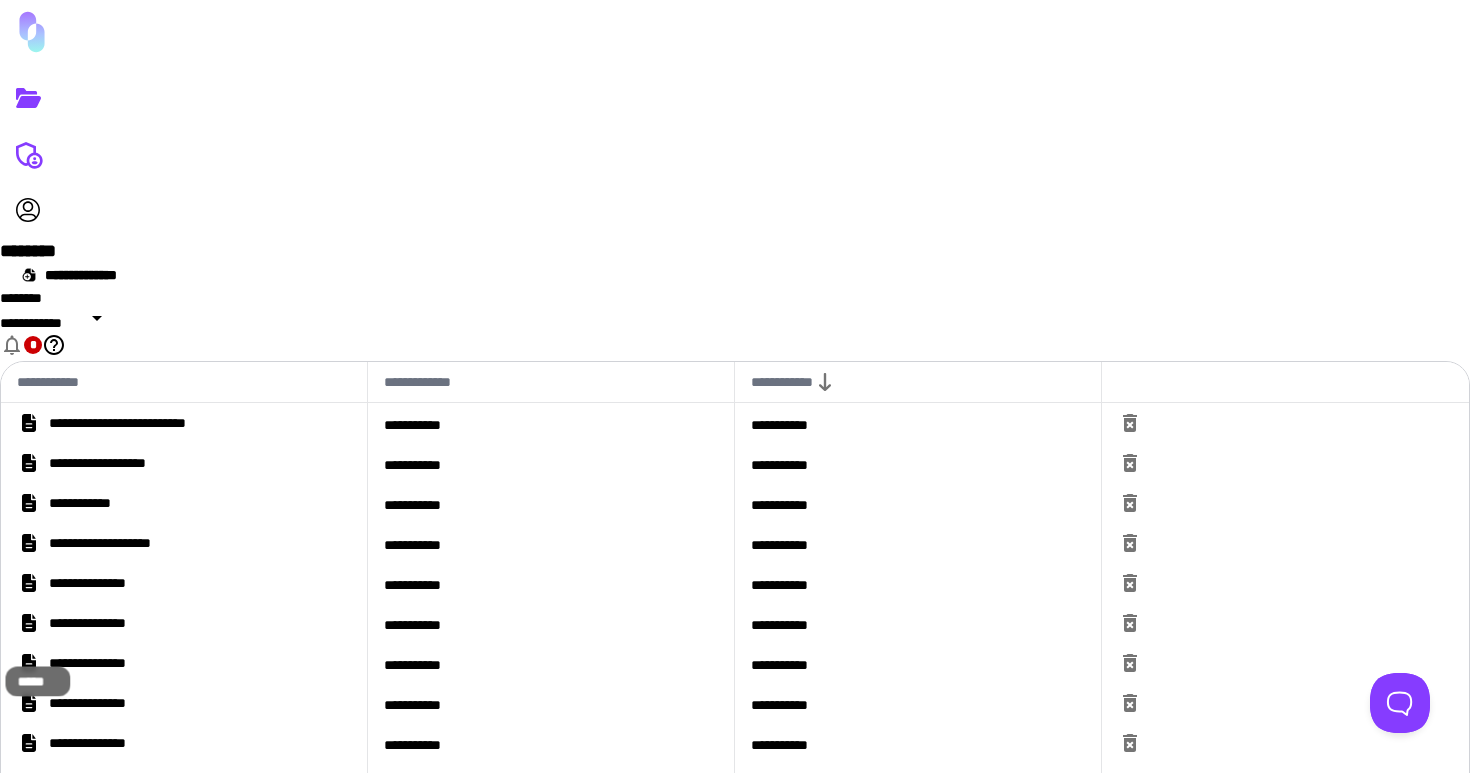 click 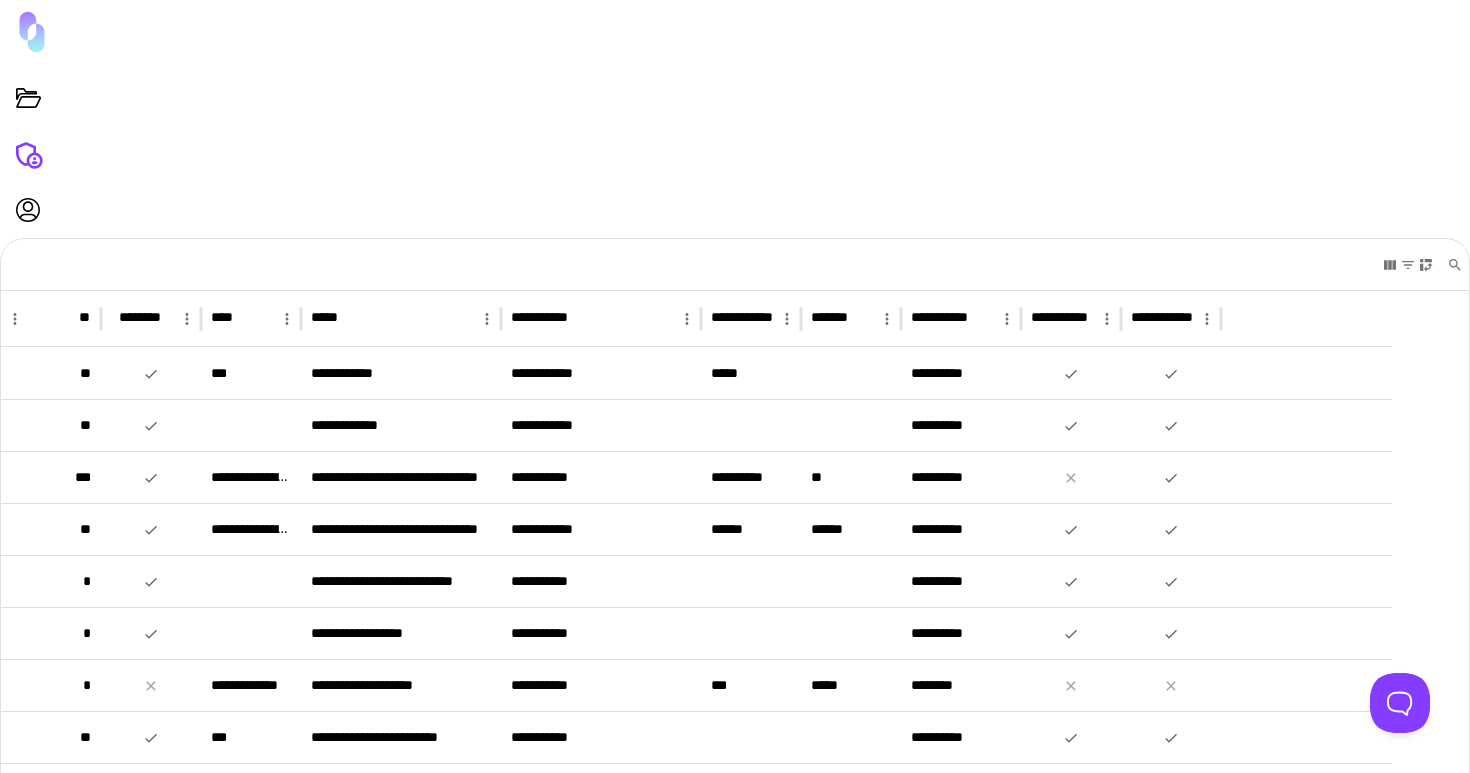 scroll, scrollTop: 148, scrollLeft: 0, axis: vertical 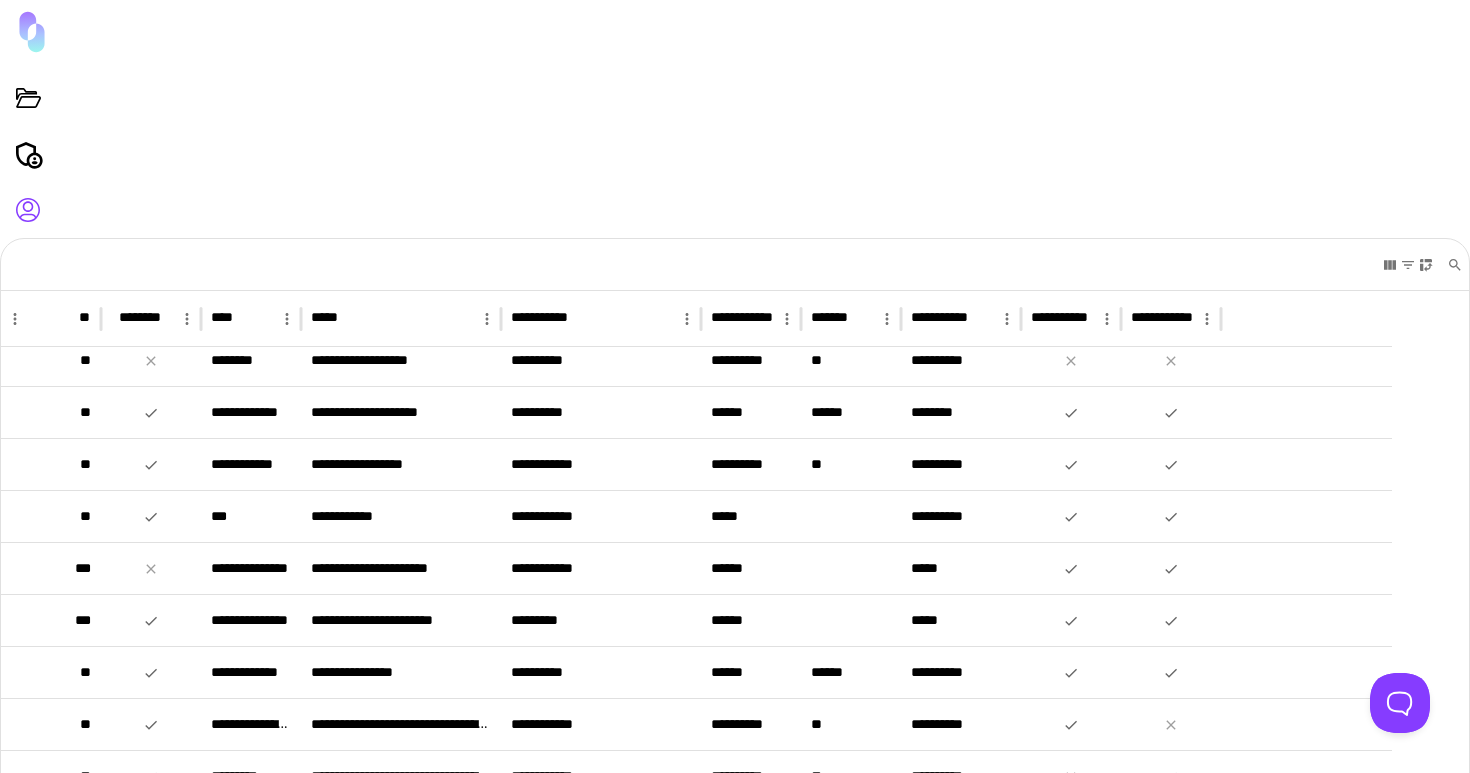 click 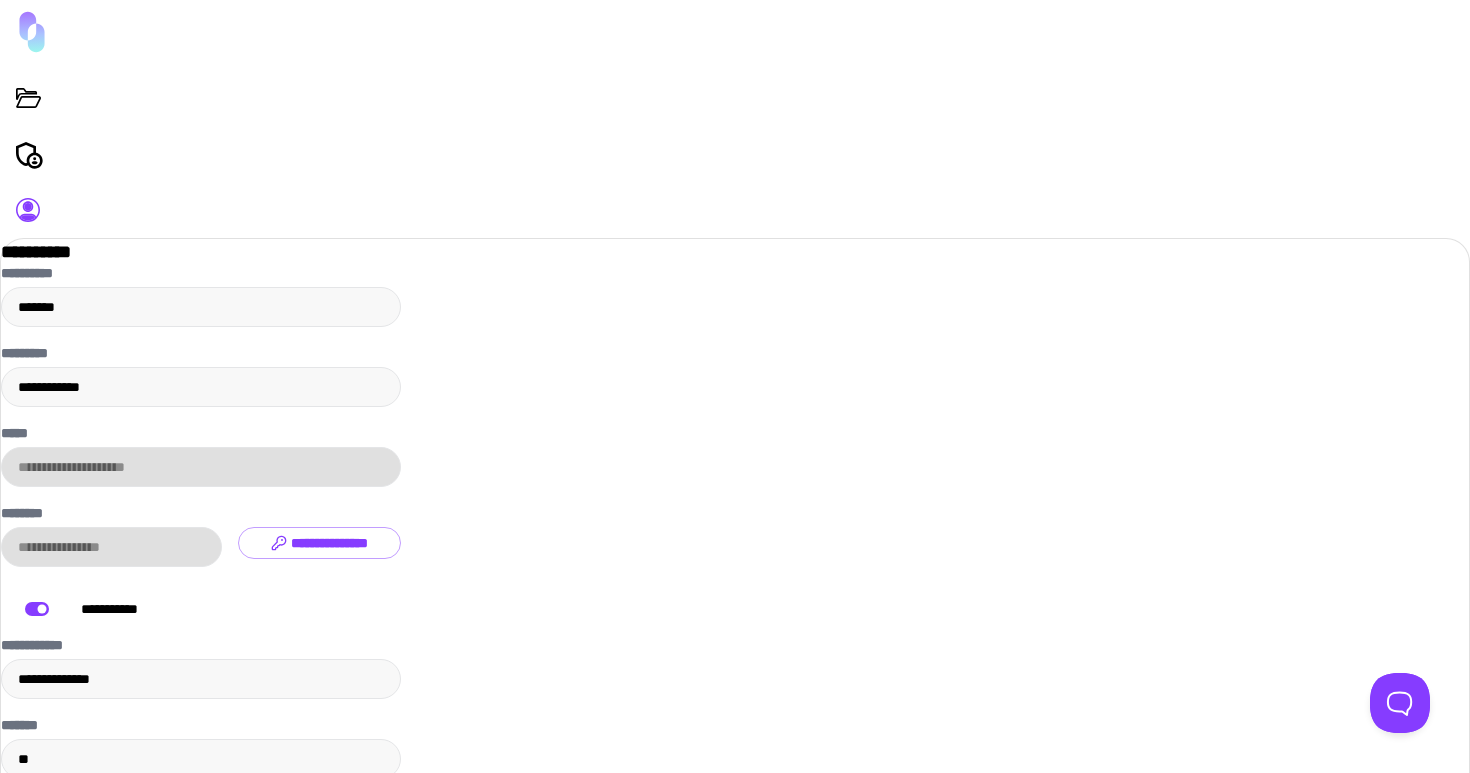 scroll, scrollTop: 76, scrollLeft: 0, axis: vertical 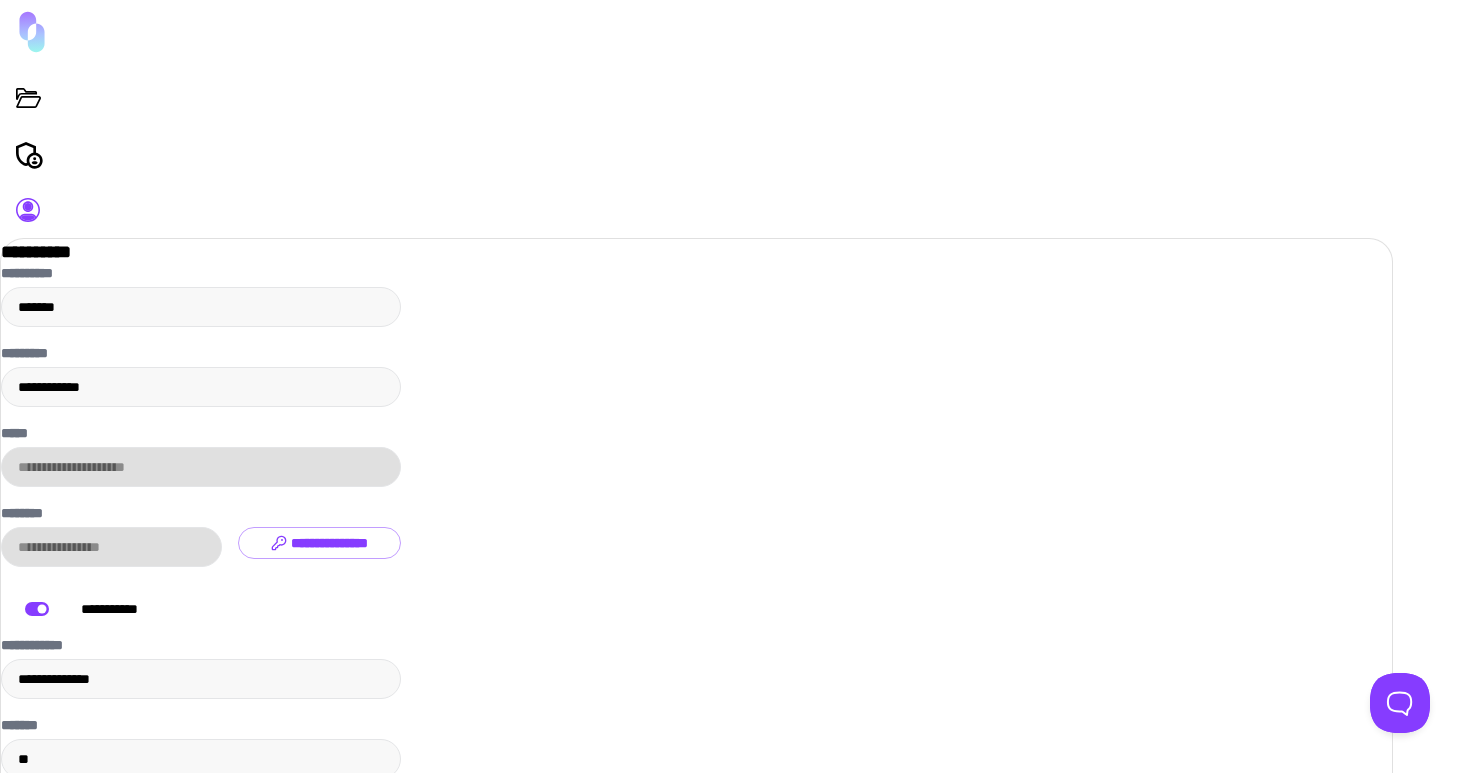 click on "*******" at bounding box center [201, 883] 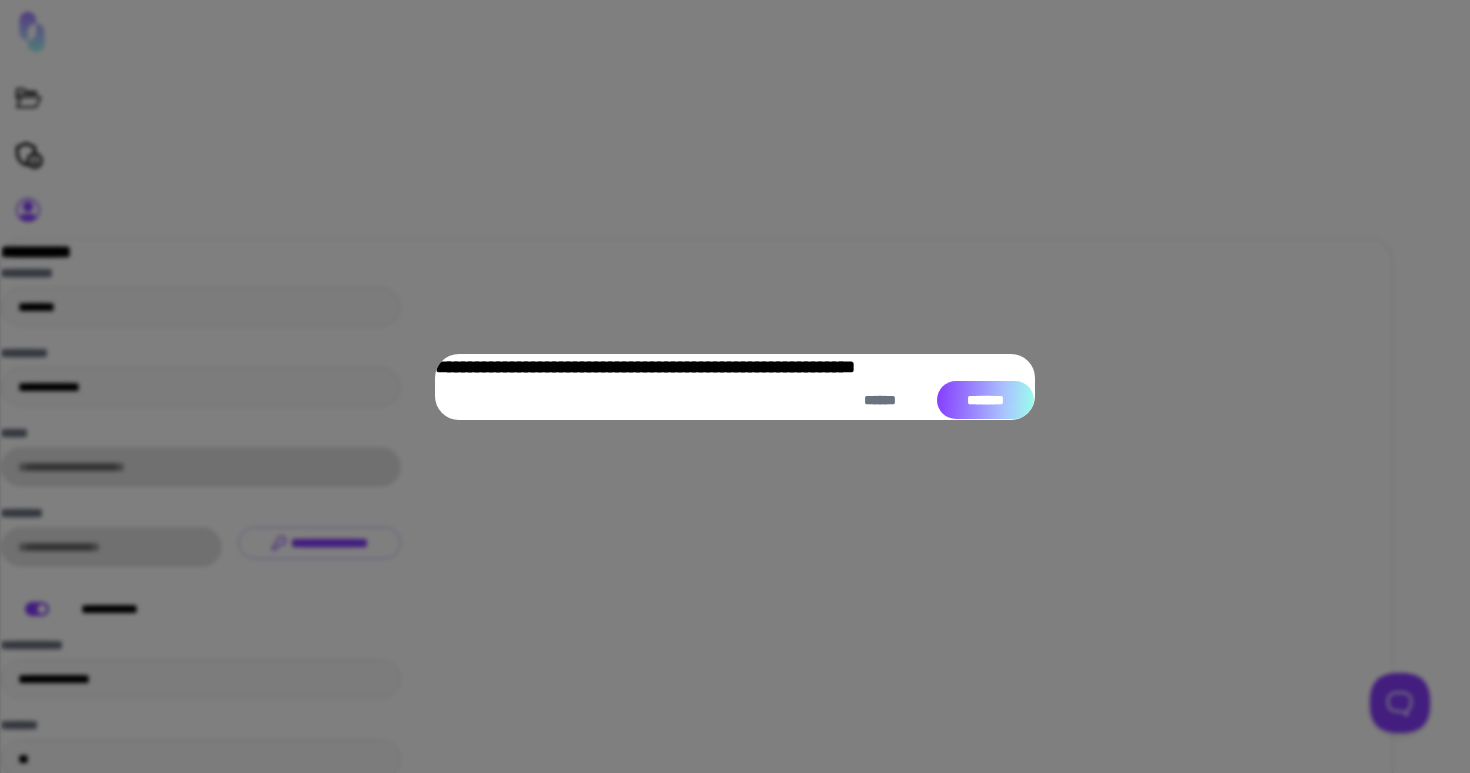 click on "*******" at bounding box center (985, 400) 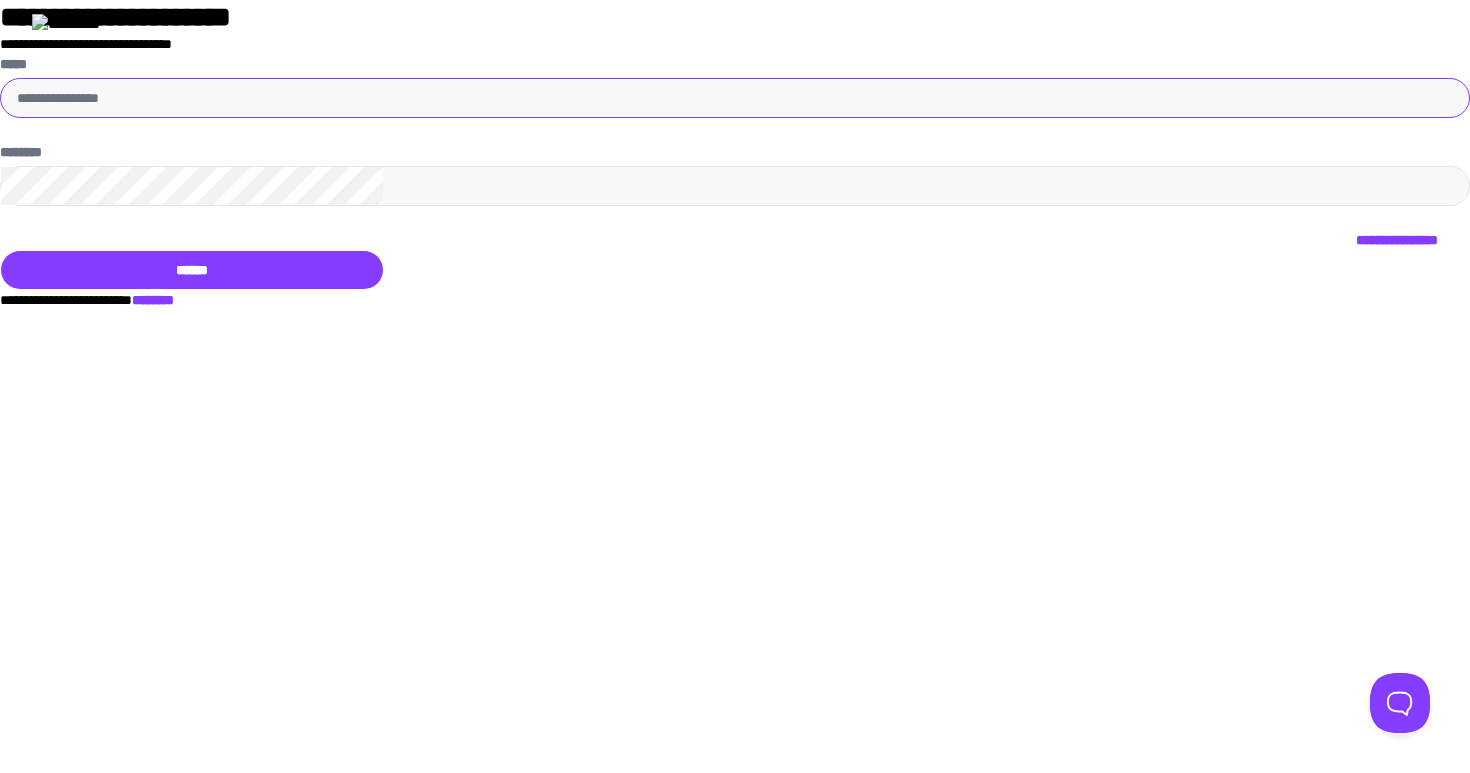 click on "*****" at bounding box center (735, 98) 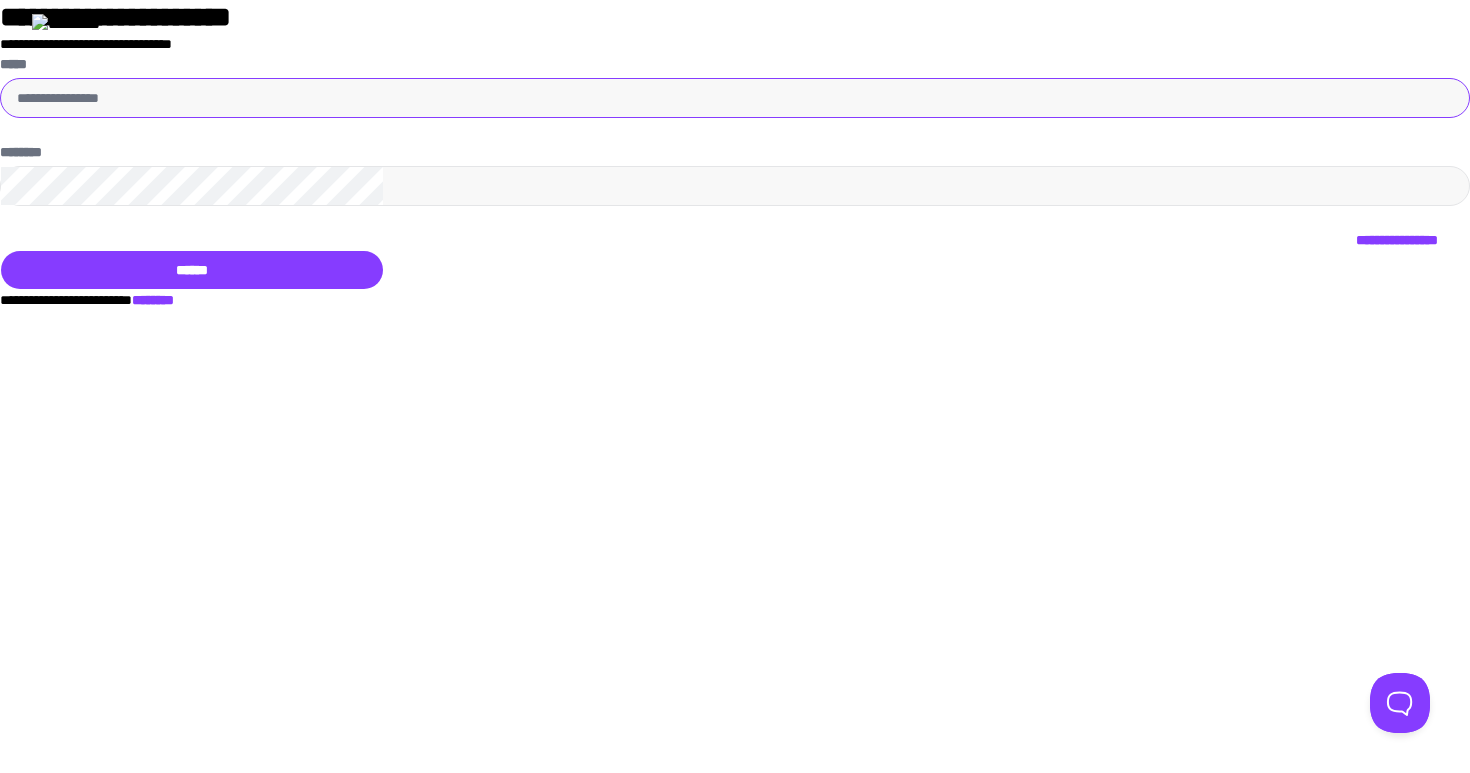 drag, startPoint x: 793, startPoint y: 591, endPoint x: 813, endPoint y: 598, distance: 21.189621 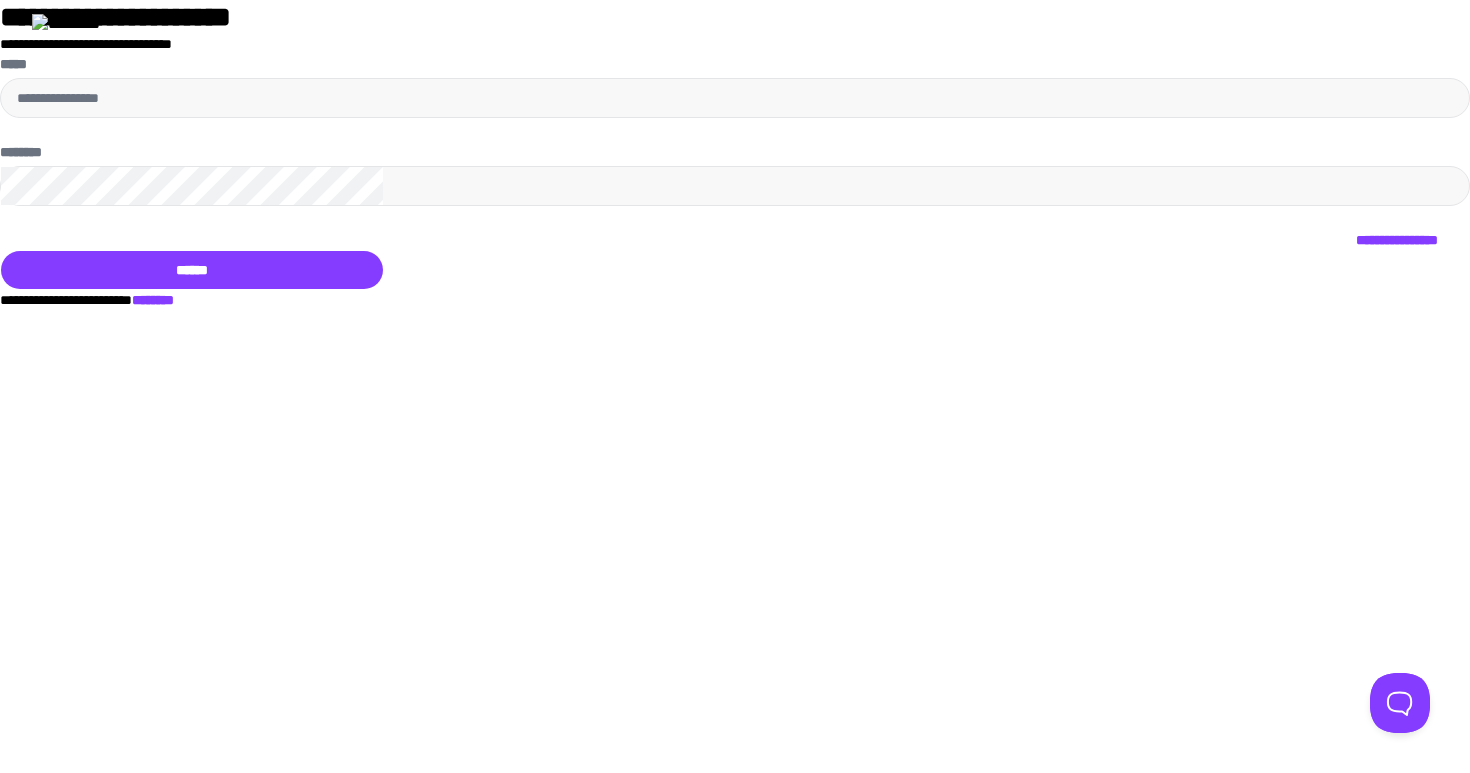 click on "*******" at bounding box center (153, 300) 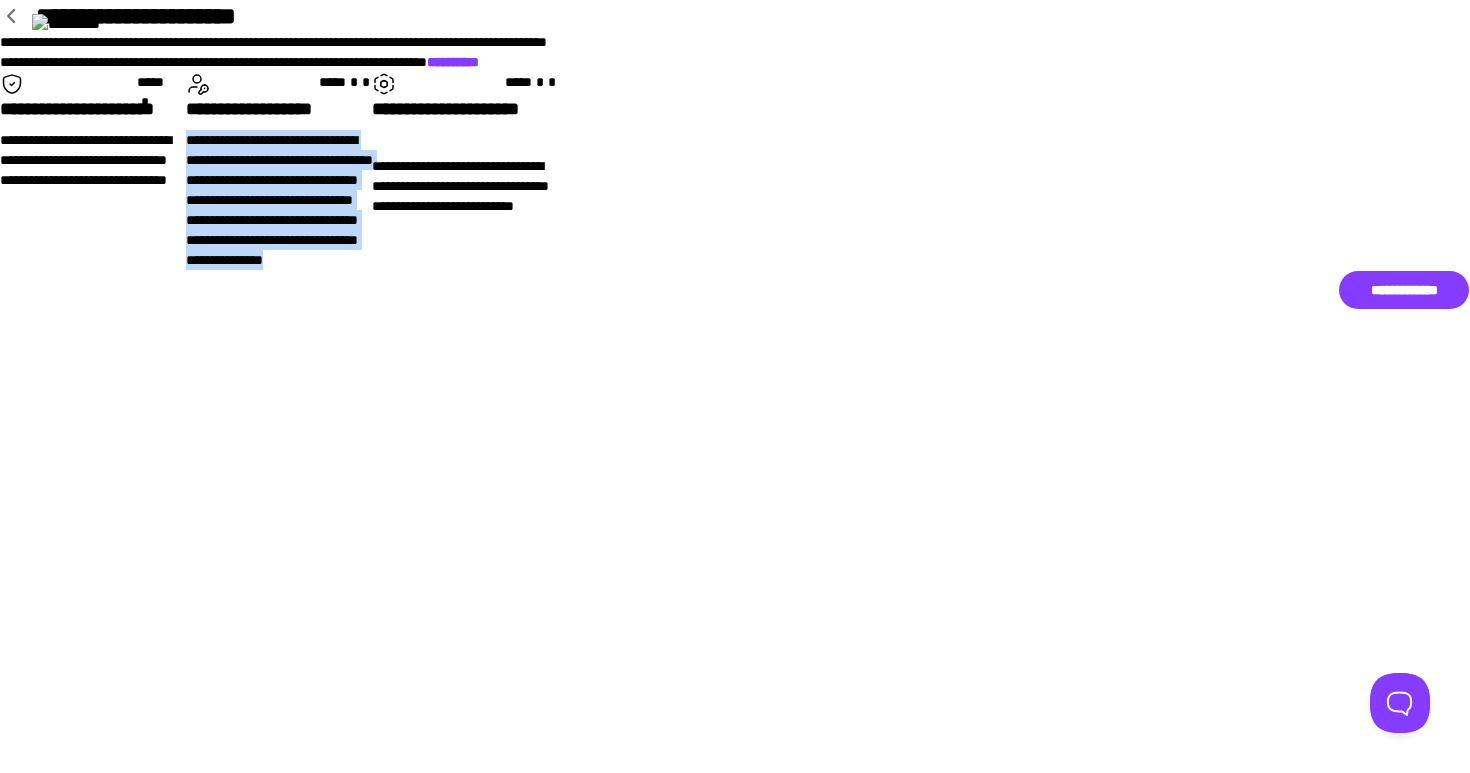 drag, startPoint x: 644, startPoint y: 401, endPoint x: 834, endPoint y: 524, distance: 226.33824 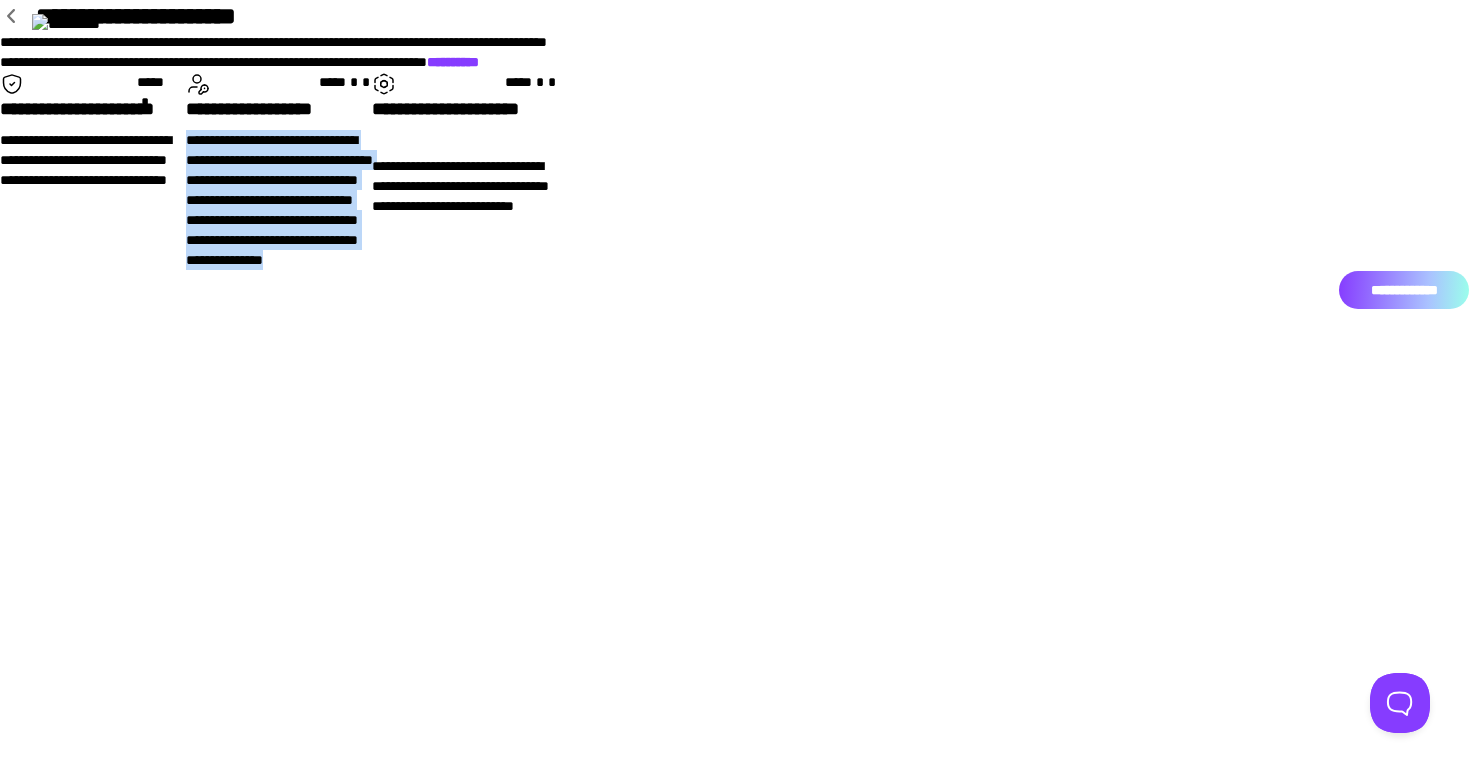 click on "**********" at bounding box center (1404, 290) 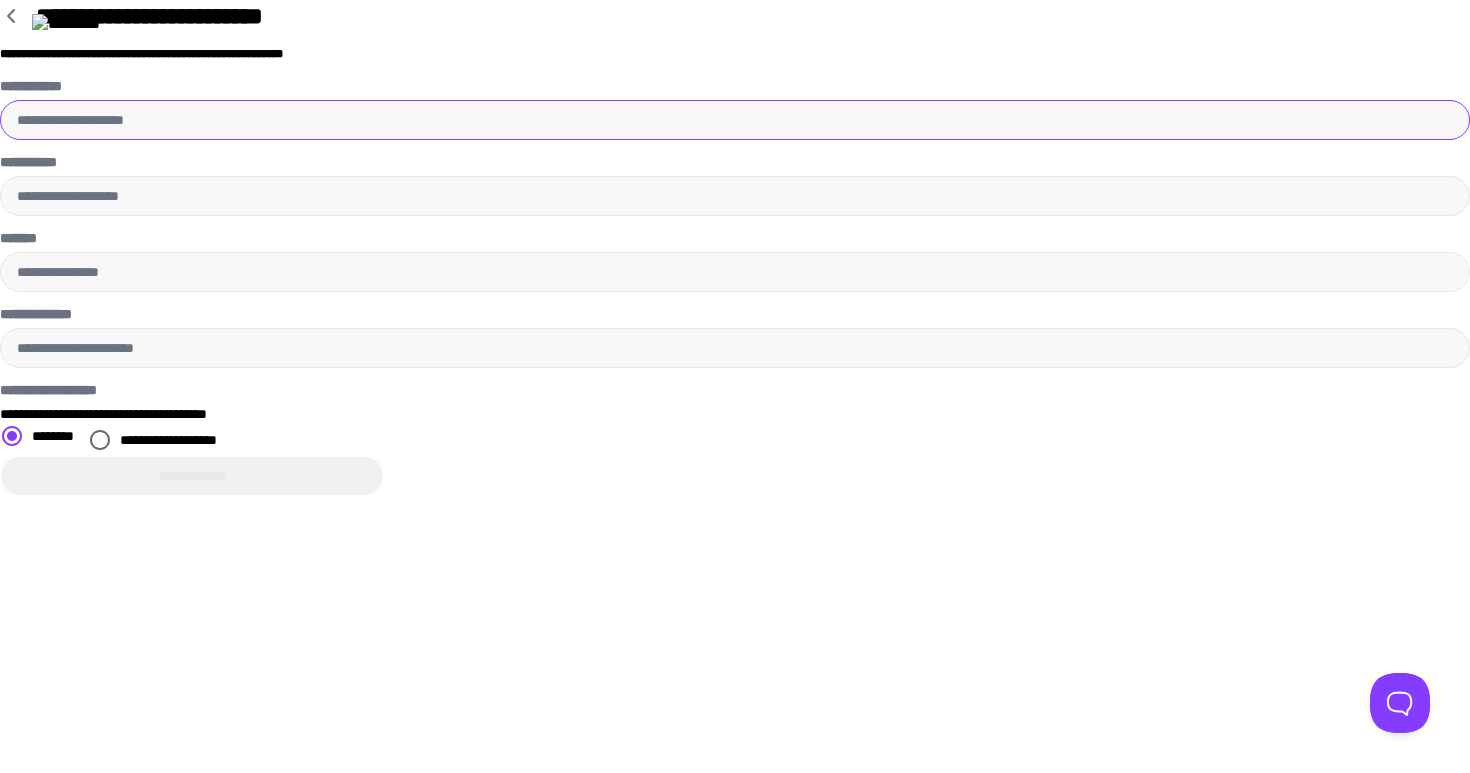 click on "**********" at bounding box center (735, 120) 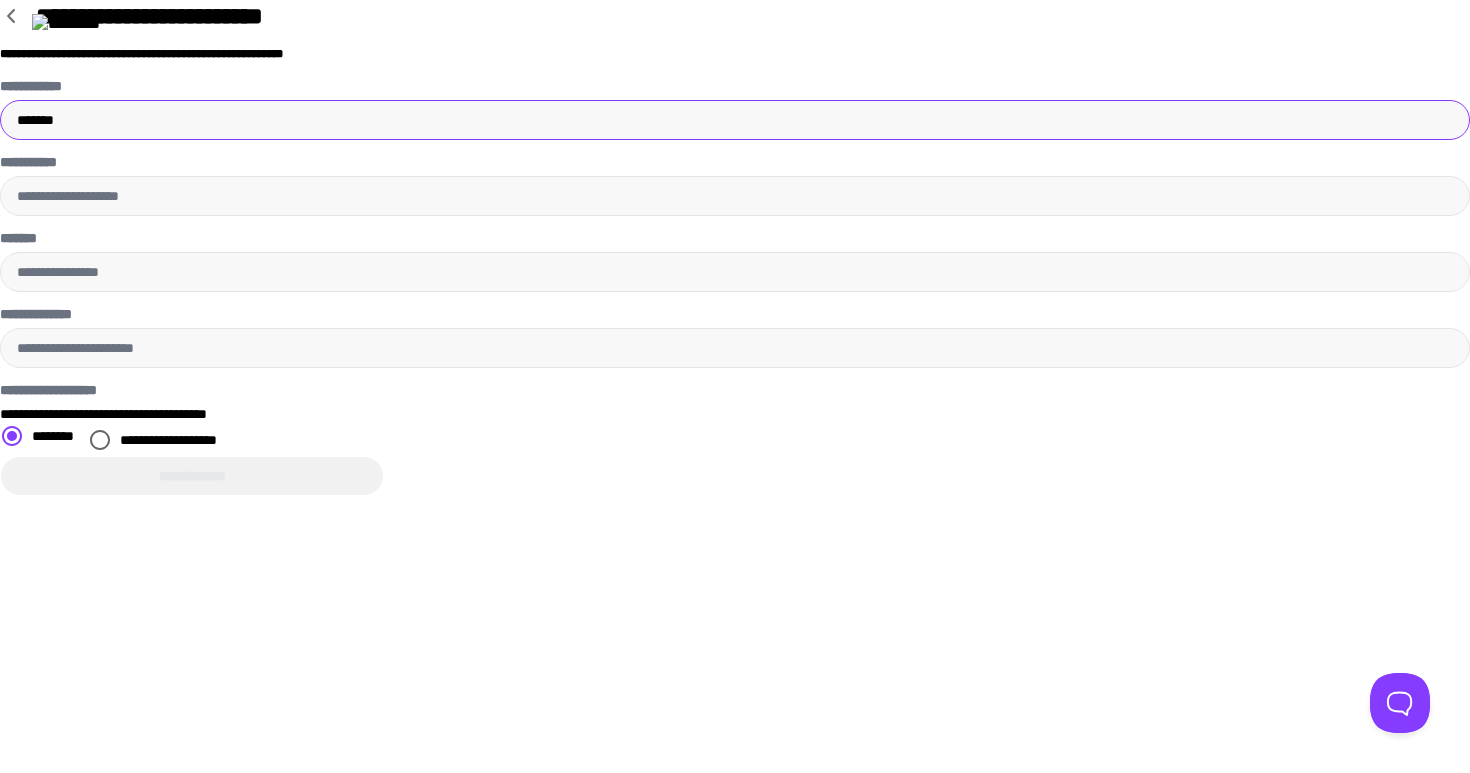 type on "*******" 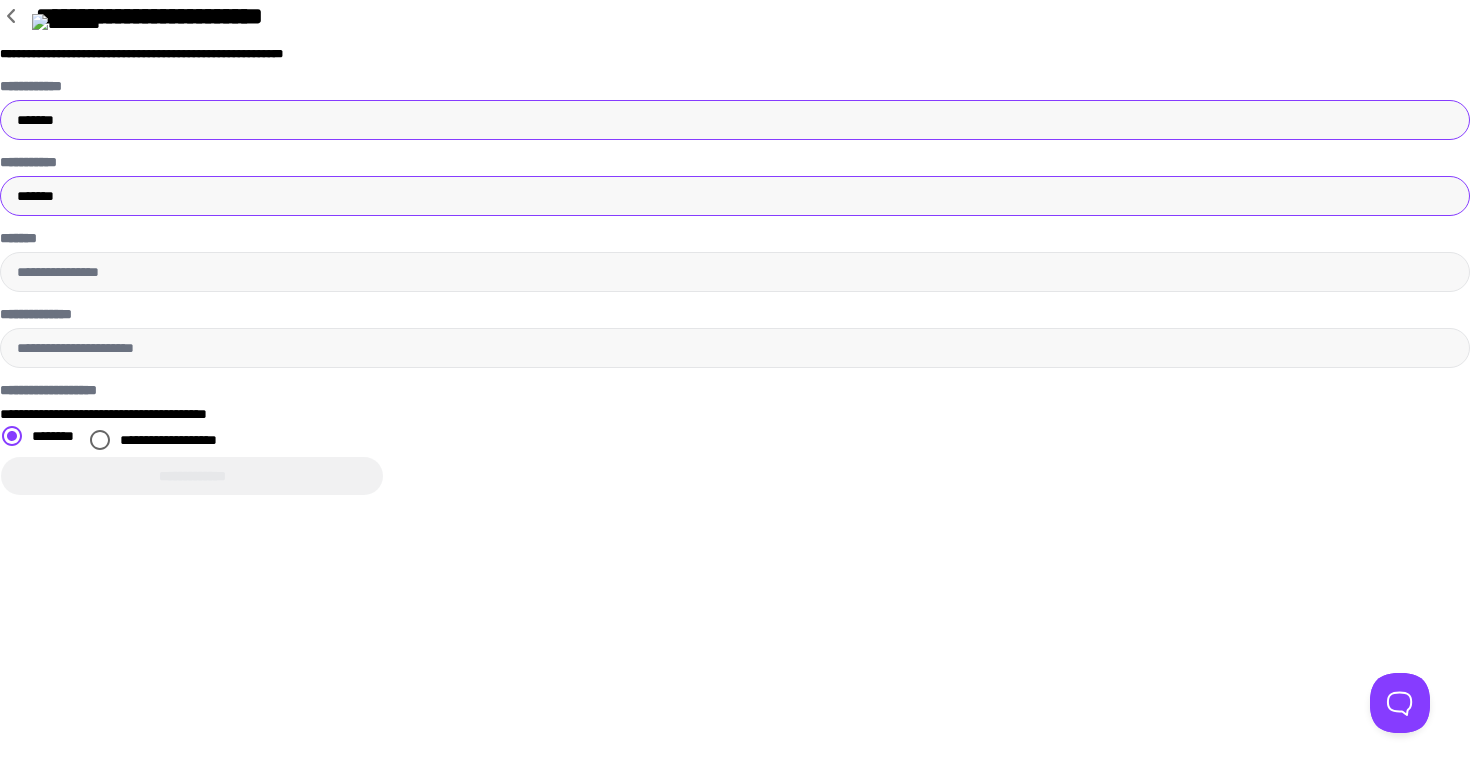 type on "*******" 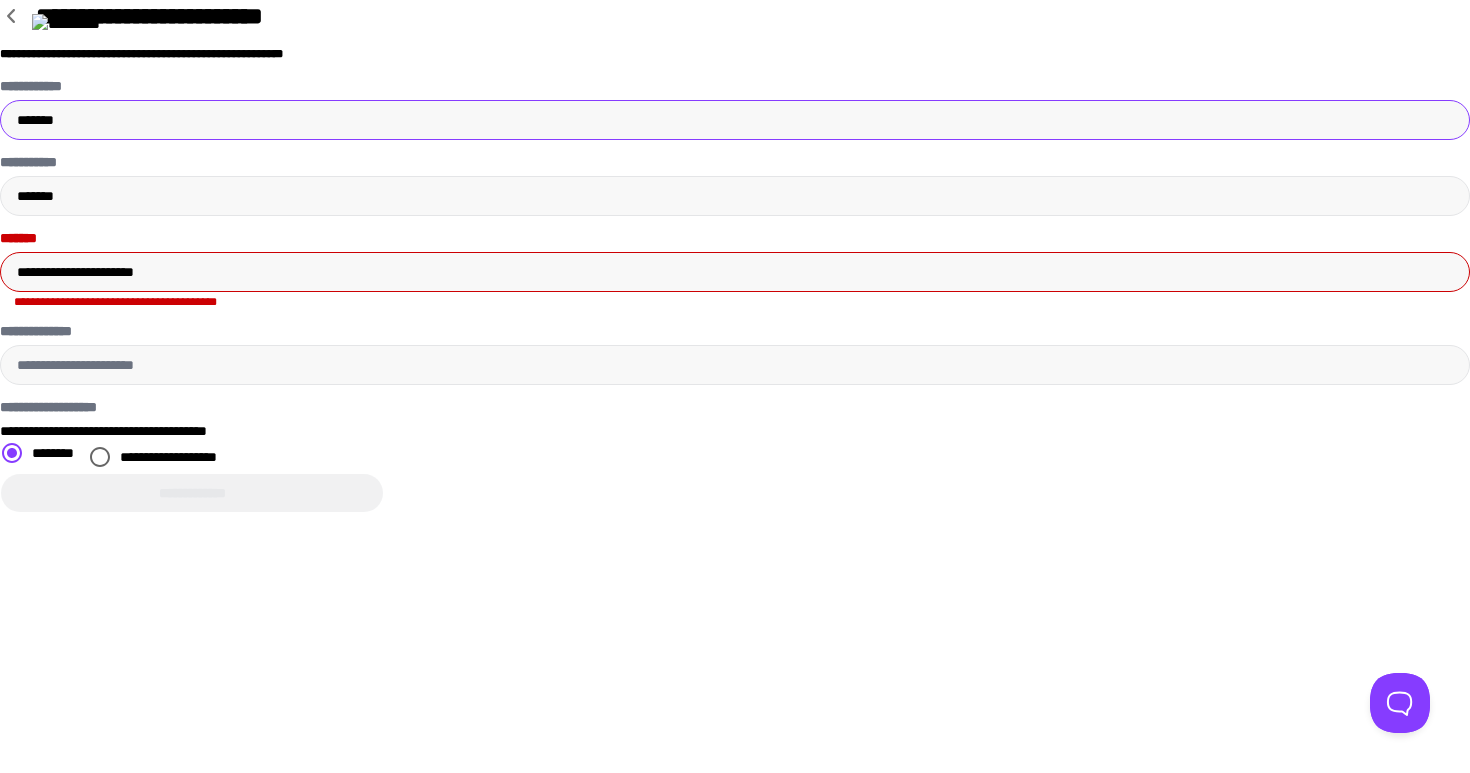 type on "**********" 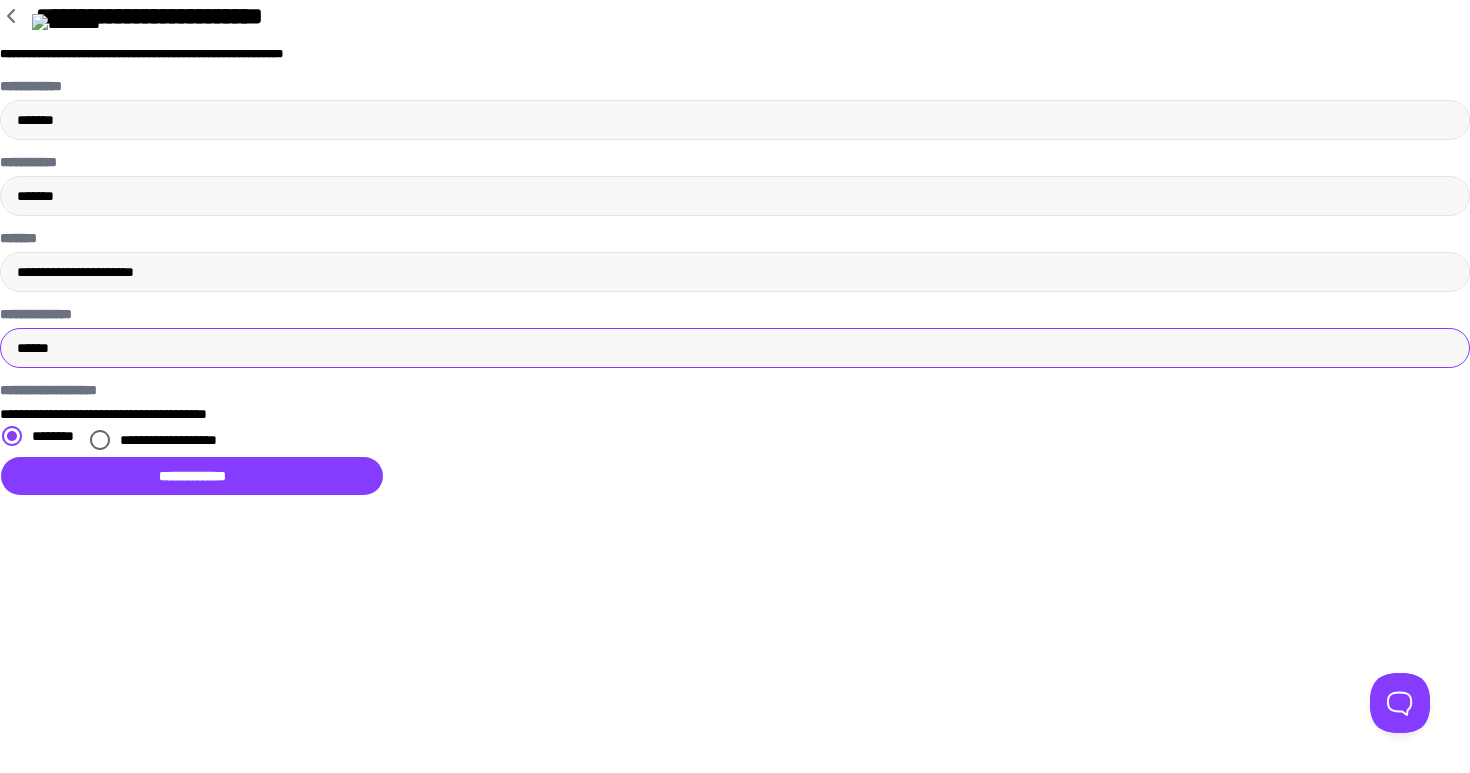 type on "******" 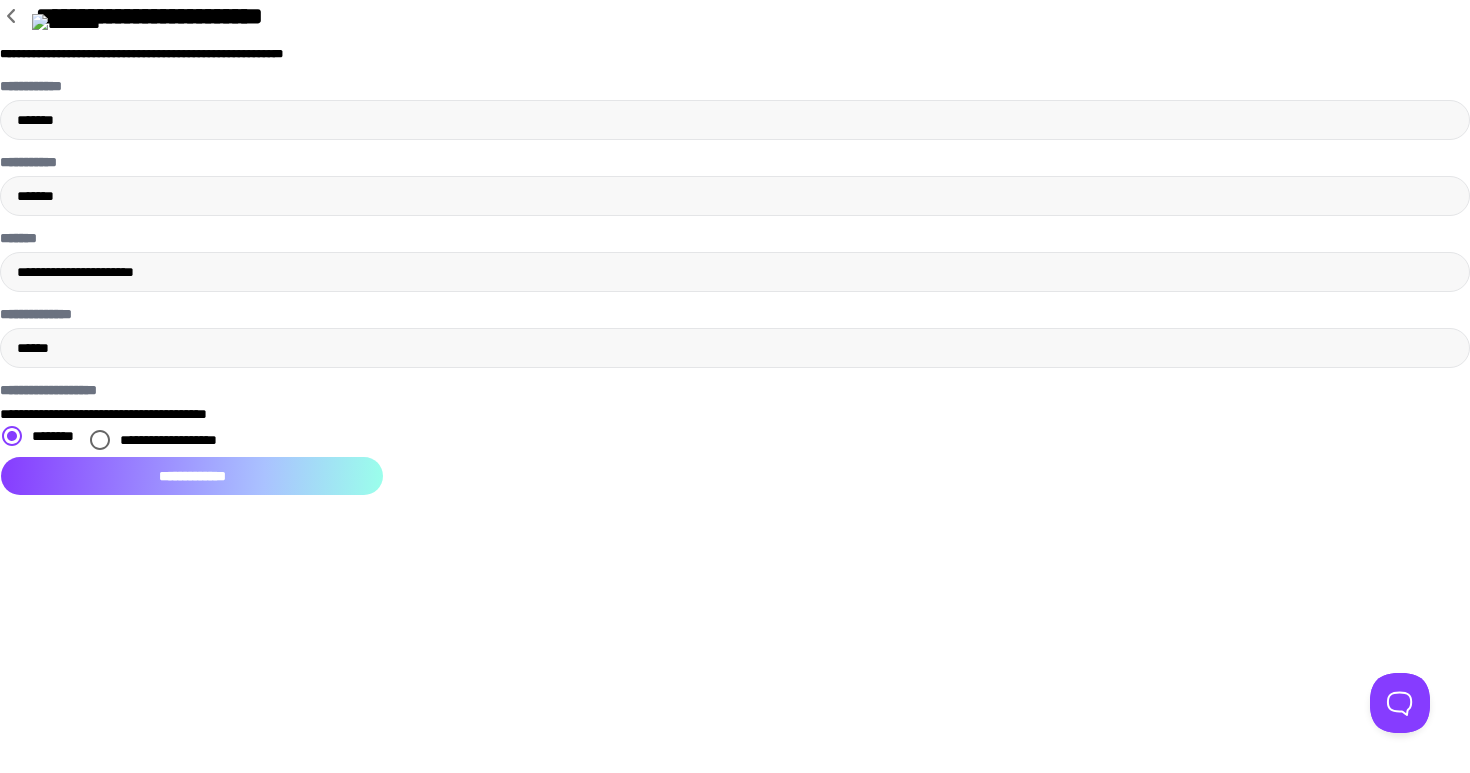 click on "**********" at bounding box center [192, 476] 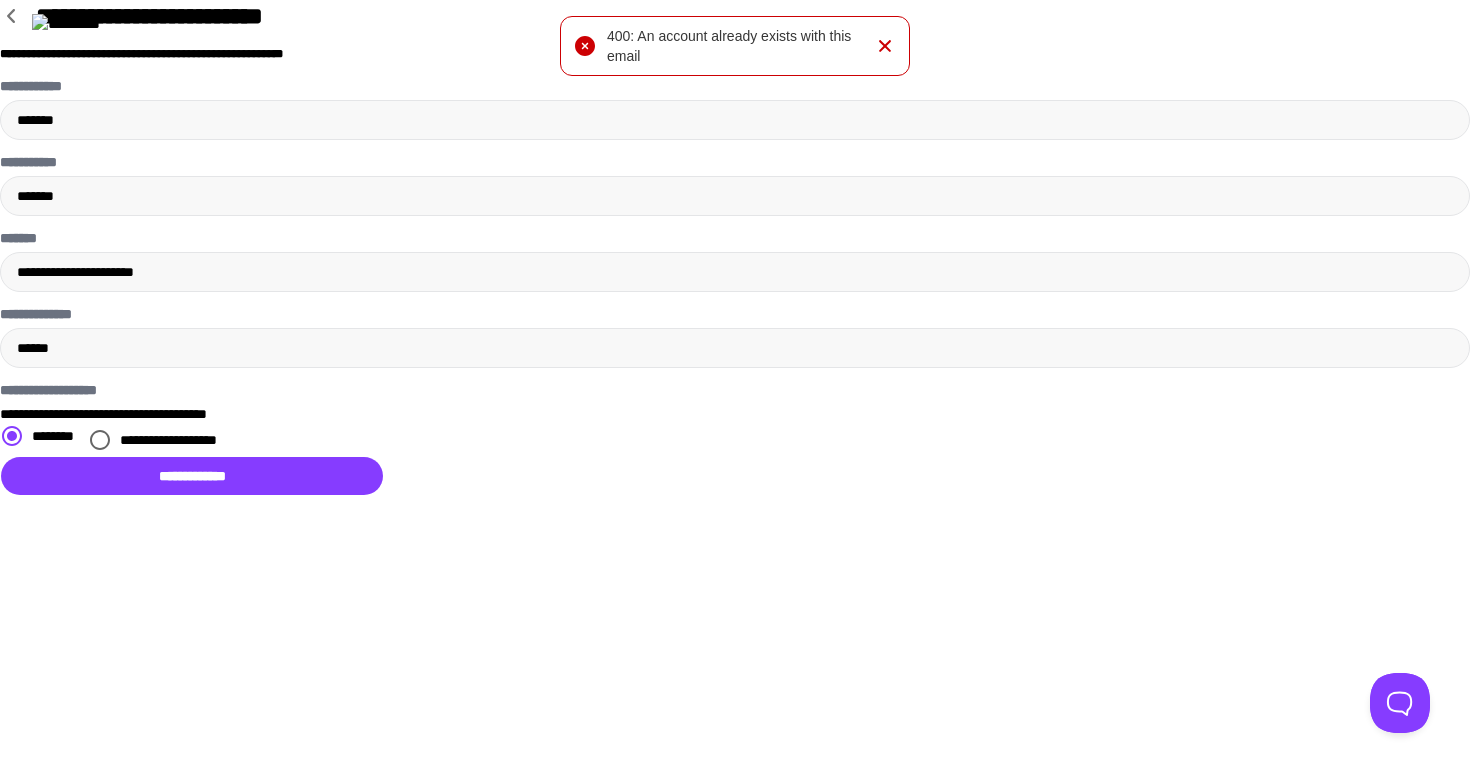 drag, startPoint x: 887, startPoint y: 42, endPoint x: 839, endPoint y: 120, distance: 91.58602 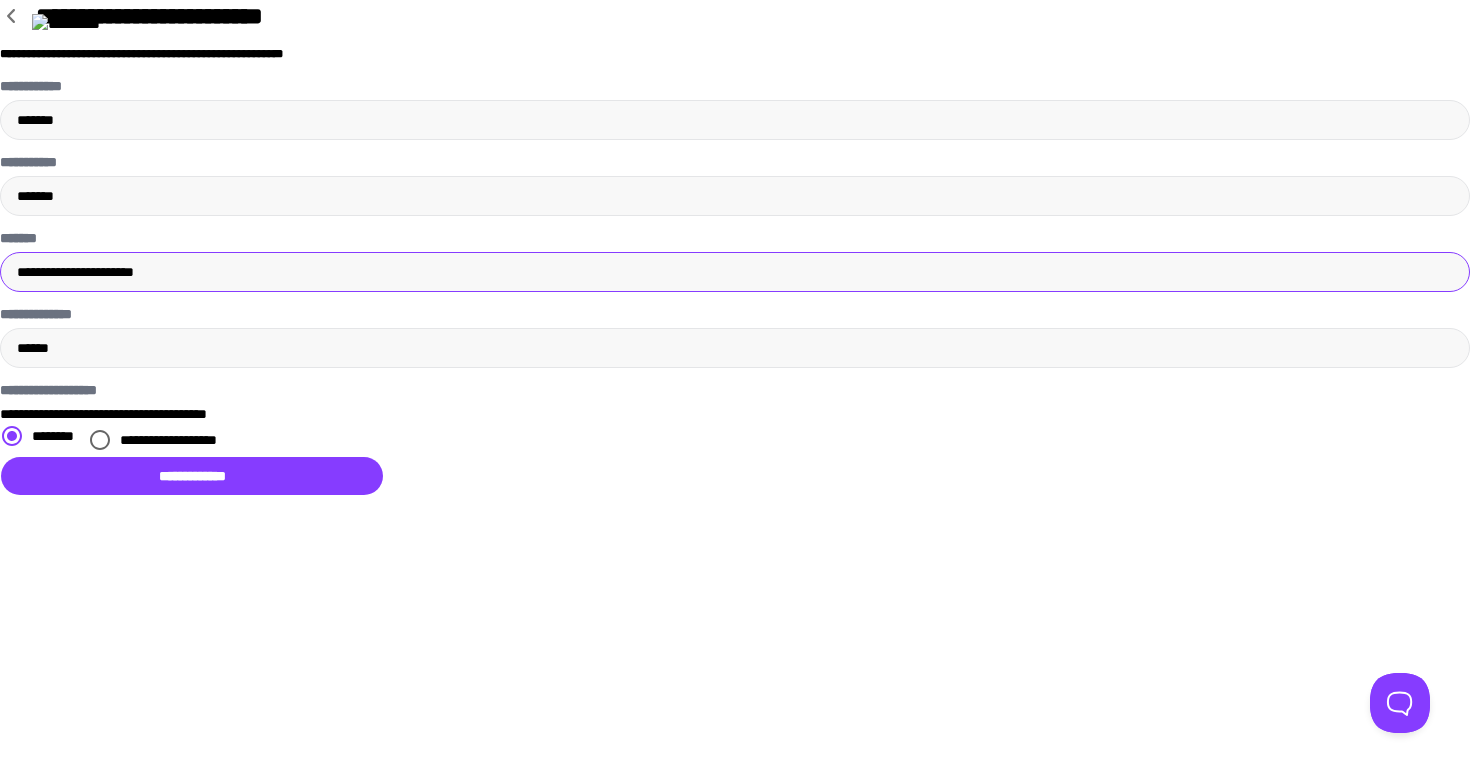 click on "**********" at bounding box center (735, 272) 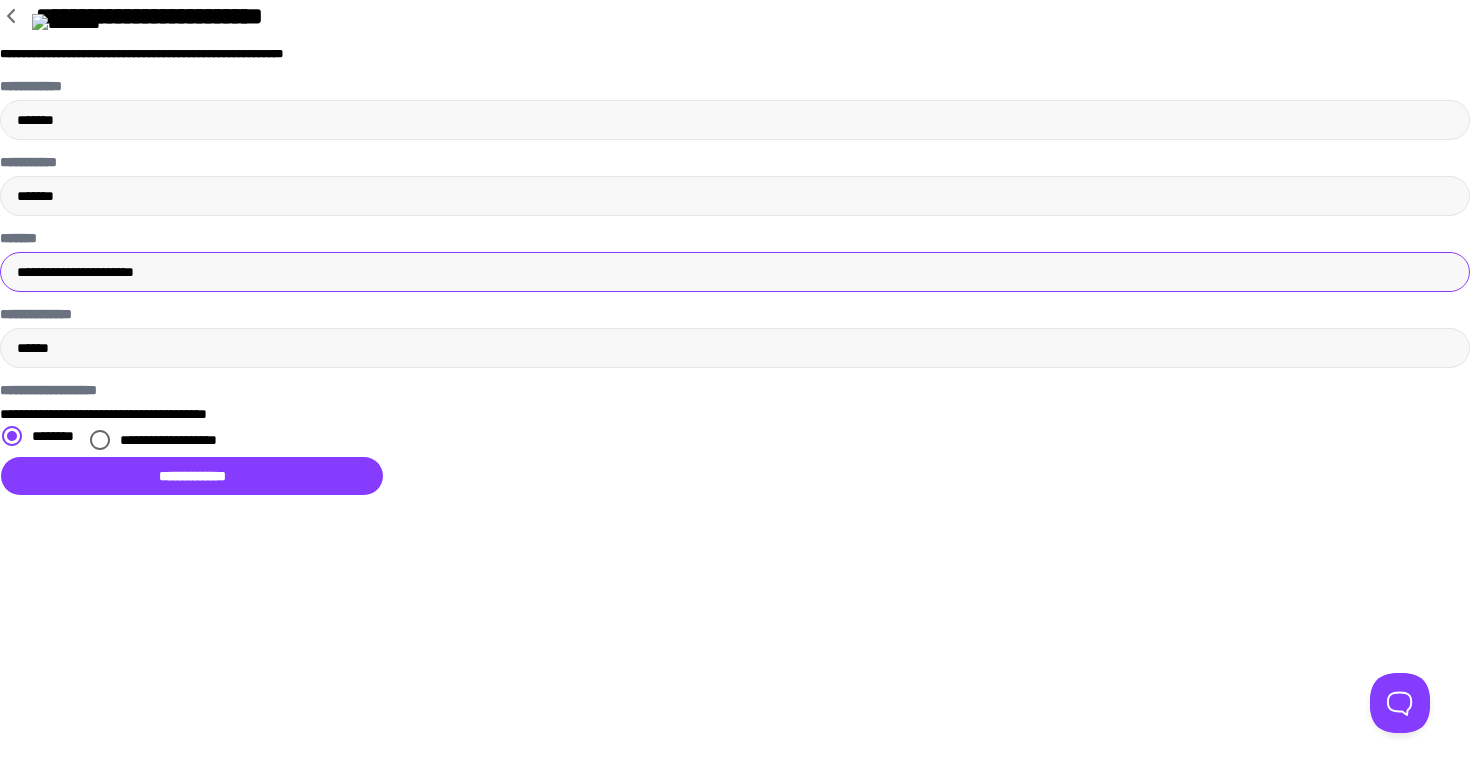drag, startPoint x: 652, startPoint y: 397, endPoint x: 493, endPoint y: 393, distance: 159.05031 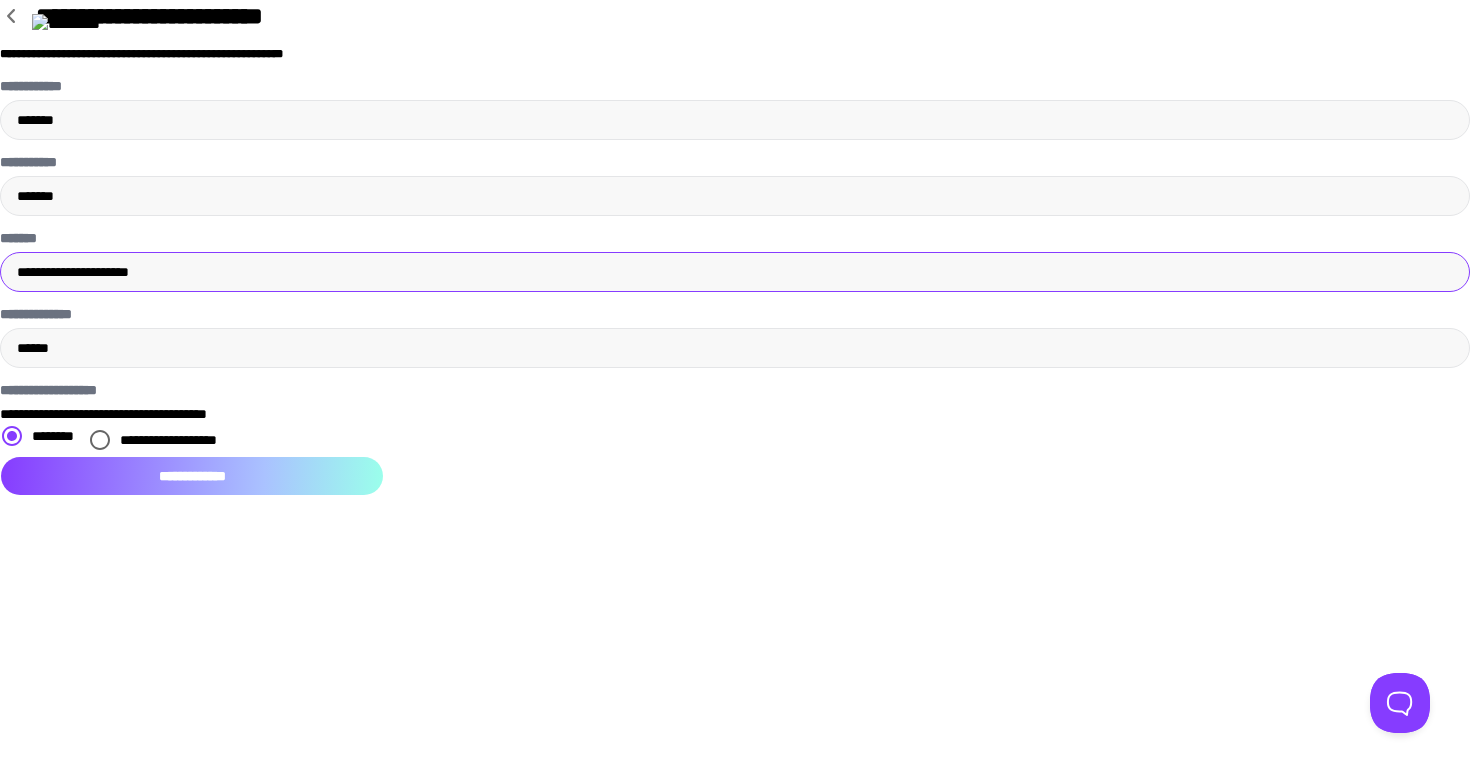type on "**********" 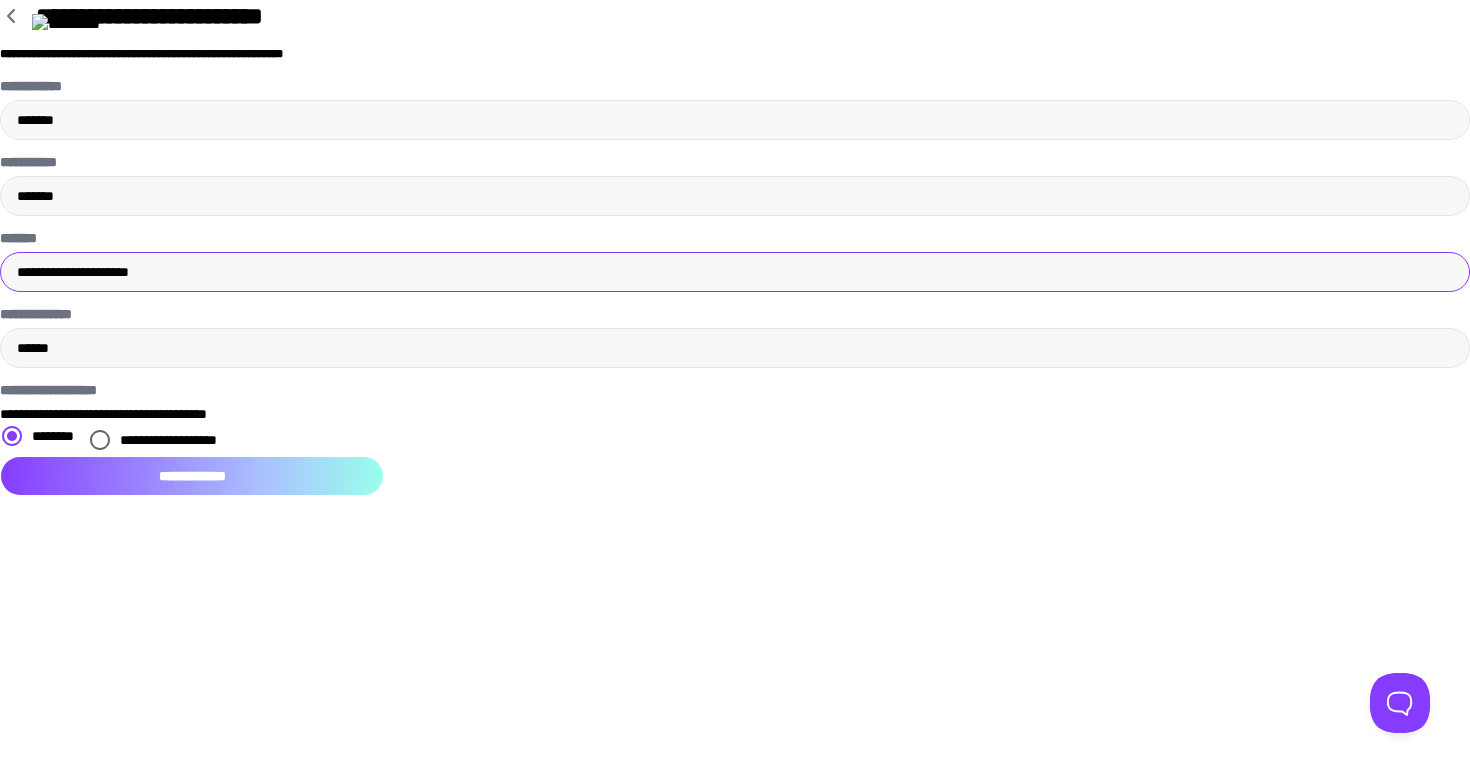 click on "**********" at bounding box center [192, 476] 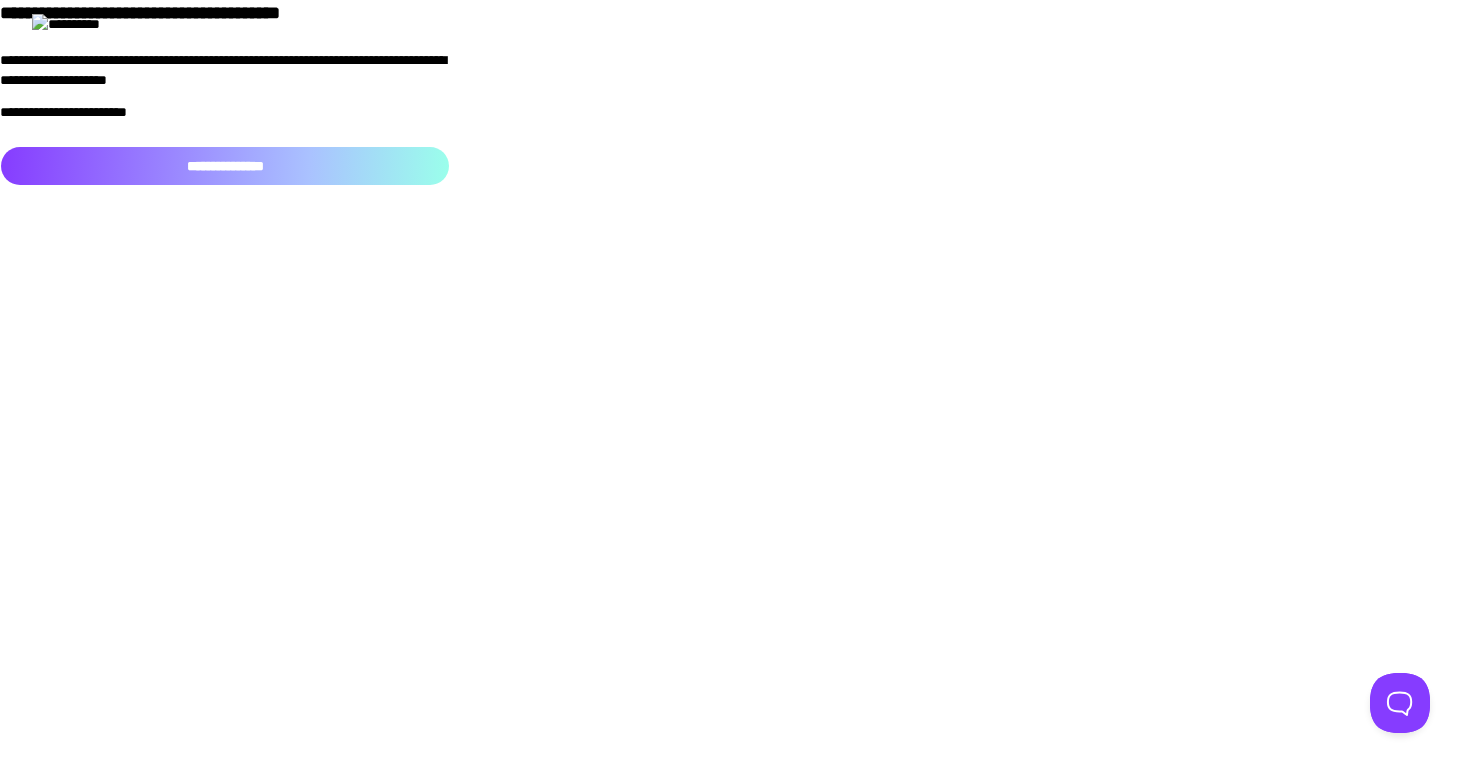 click on "**********" at bounding box center [225, 166] 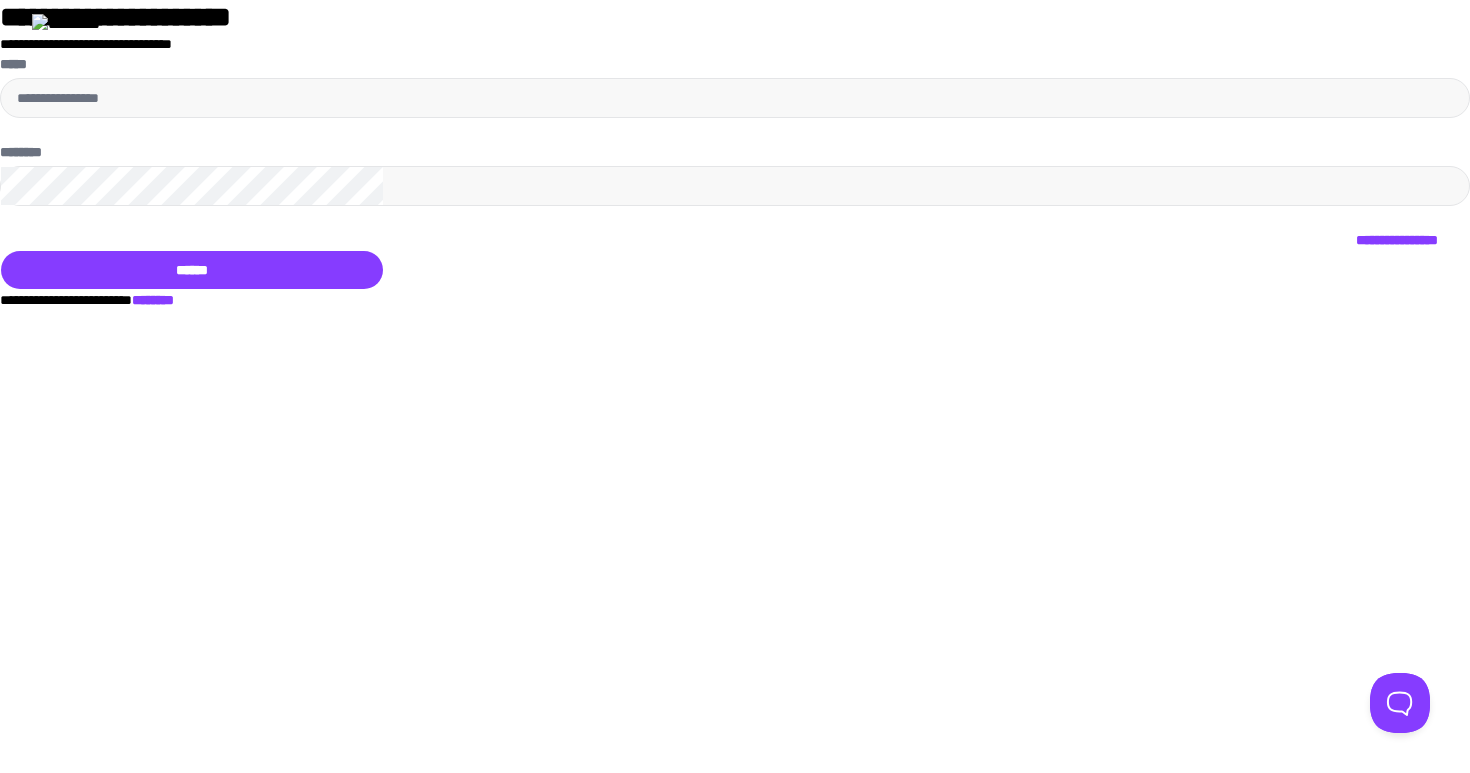 type on "**********" 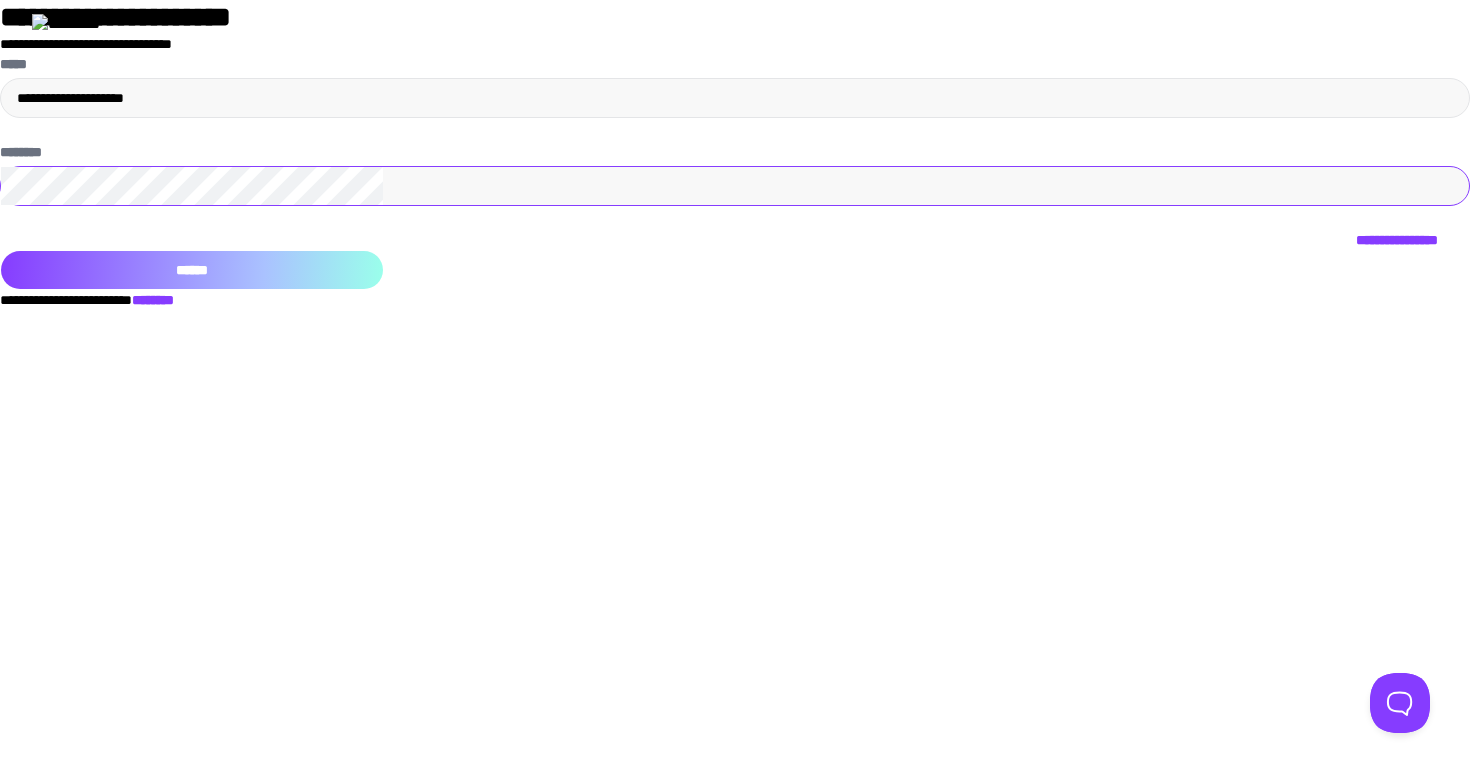 drag, startPoint x: 823, startPoint y: 526, endPoint x: 868, endPoint y: 526, distance: 45 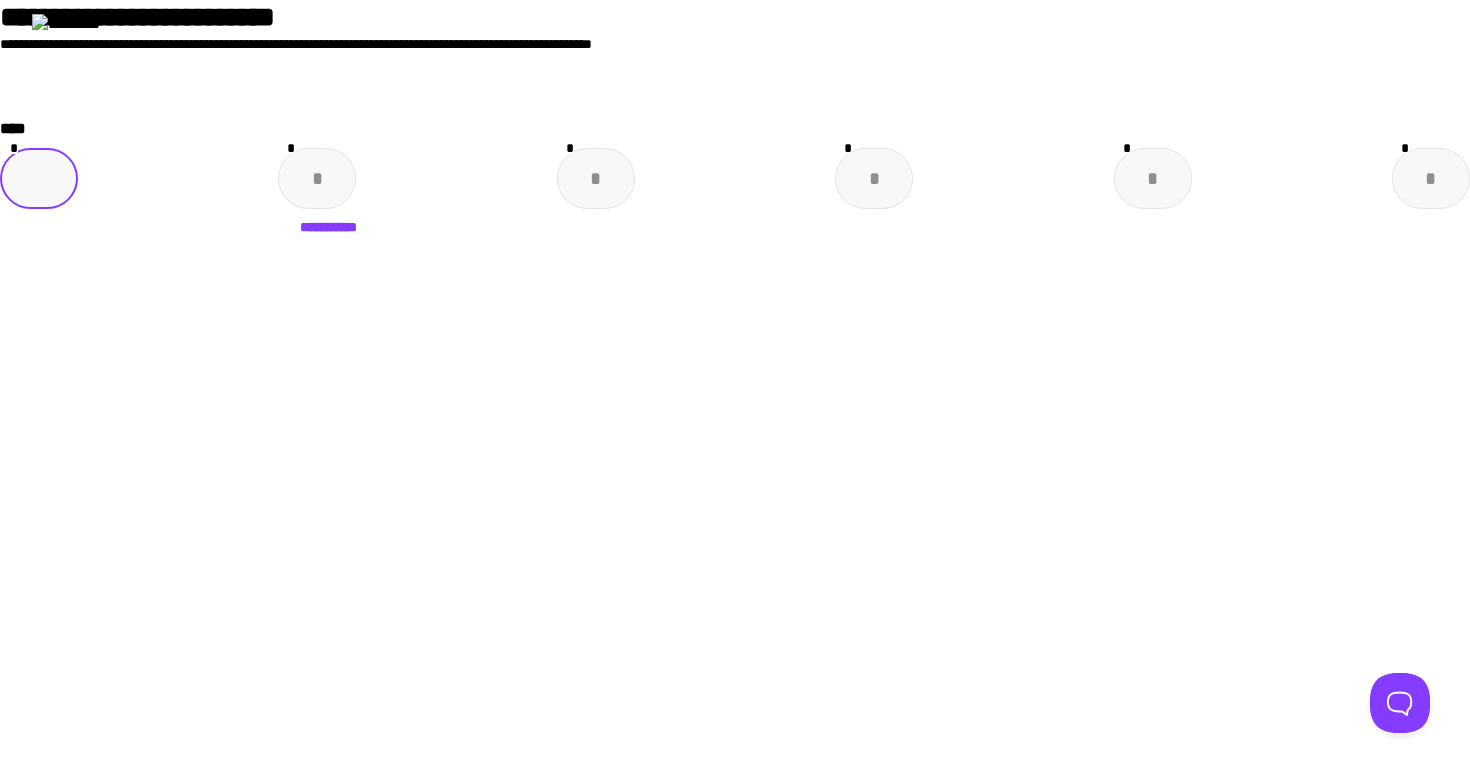 click at bounding box center [39, 178] 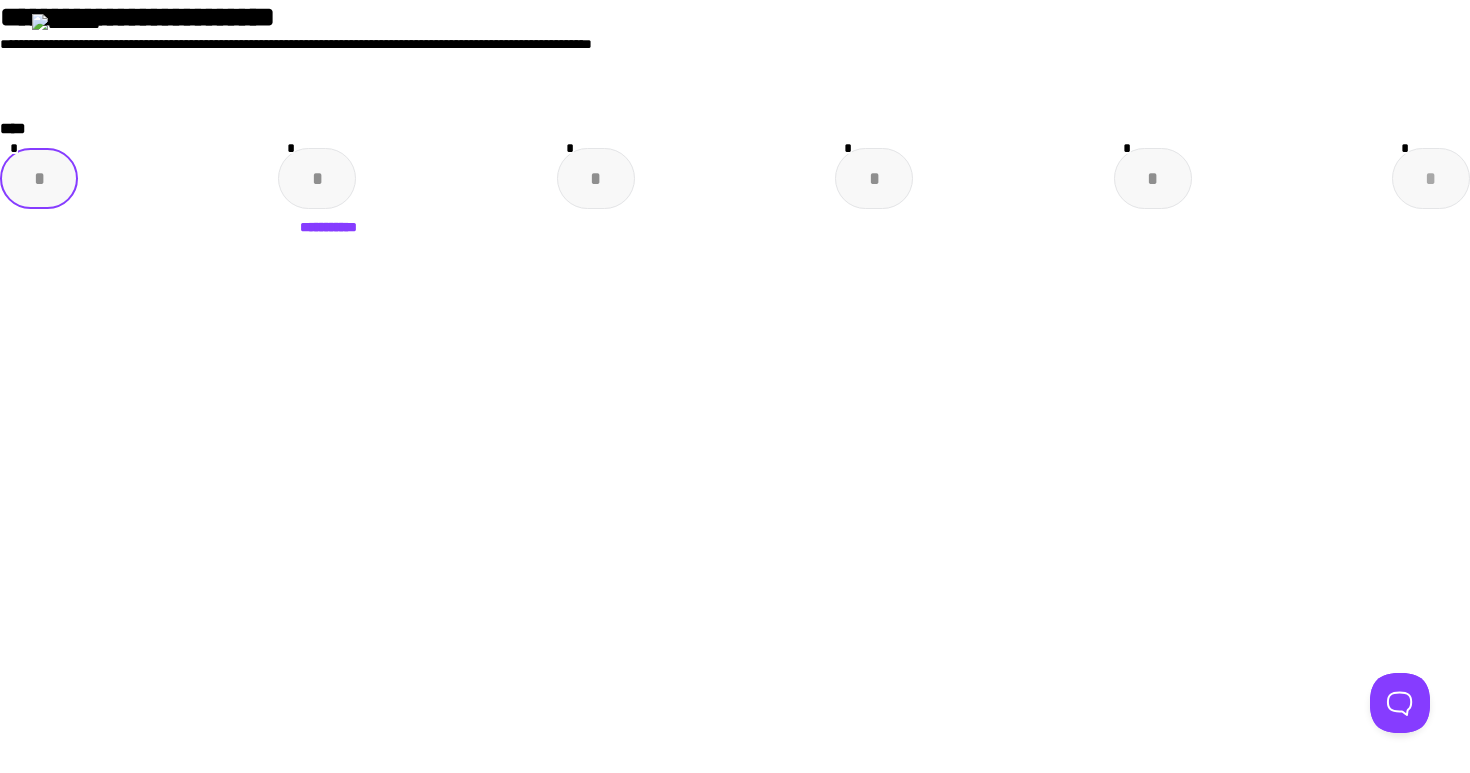 paste on "*" 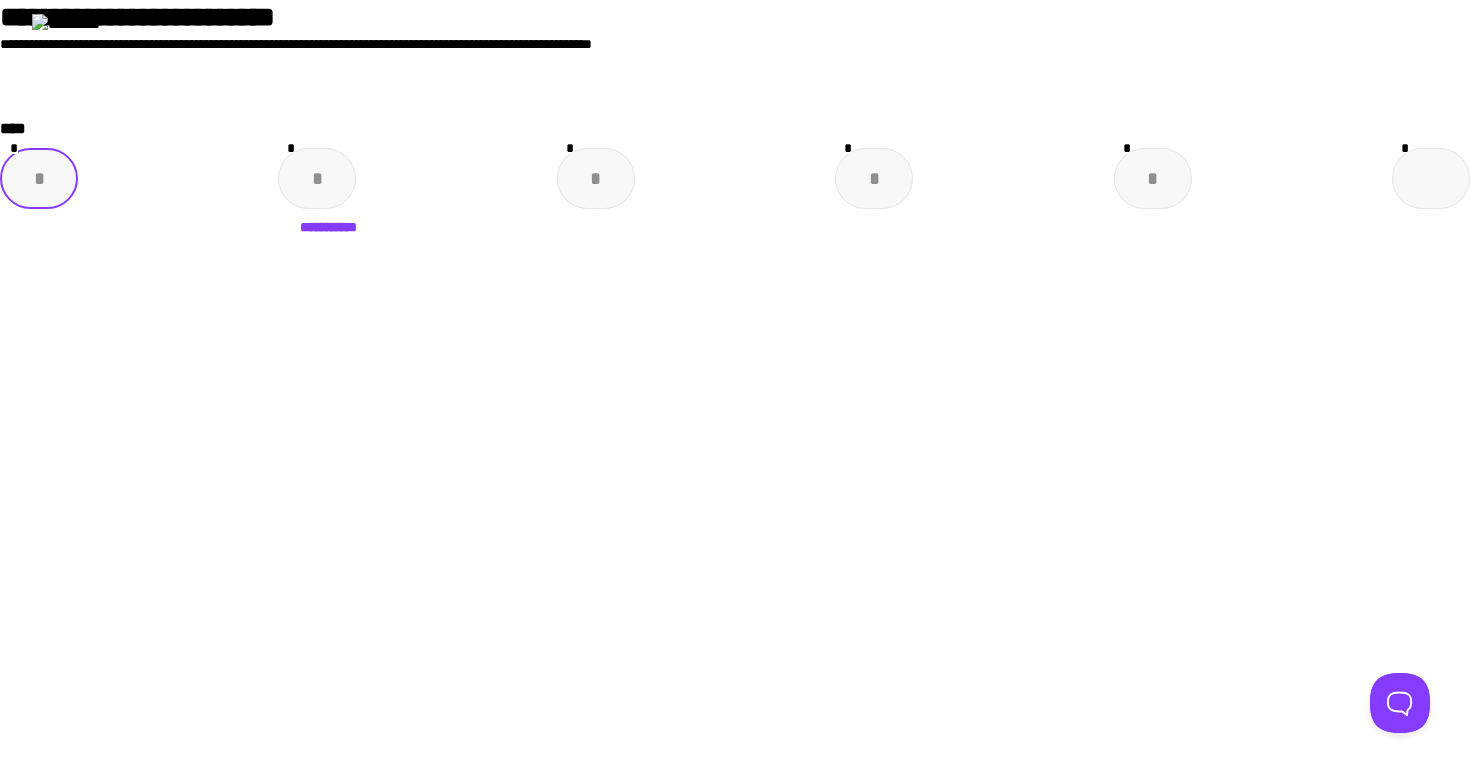 type on "*" 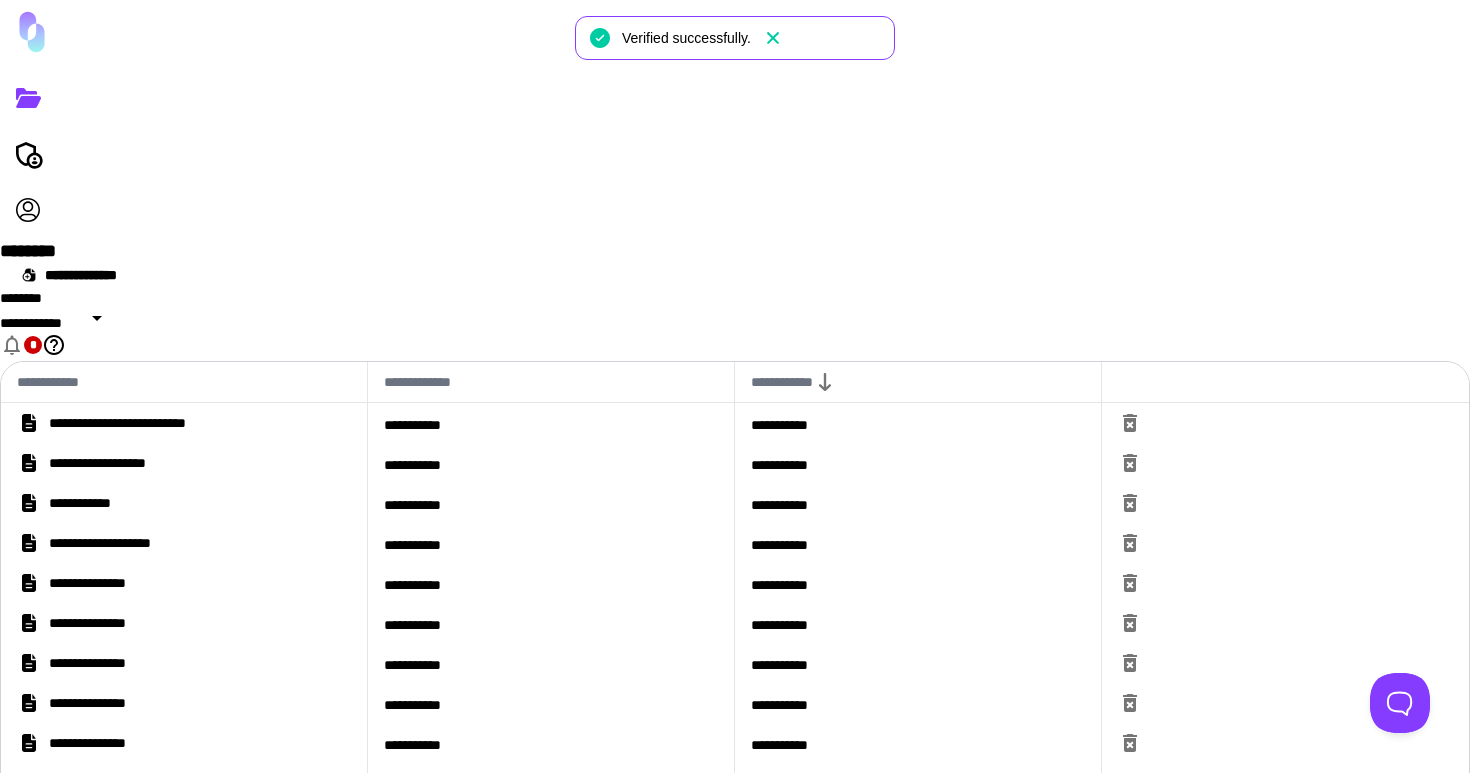 click 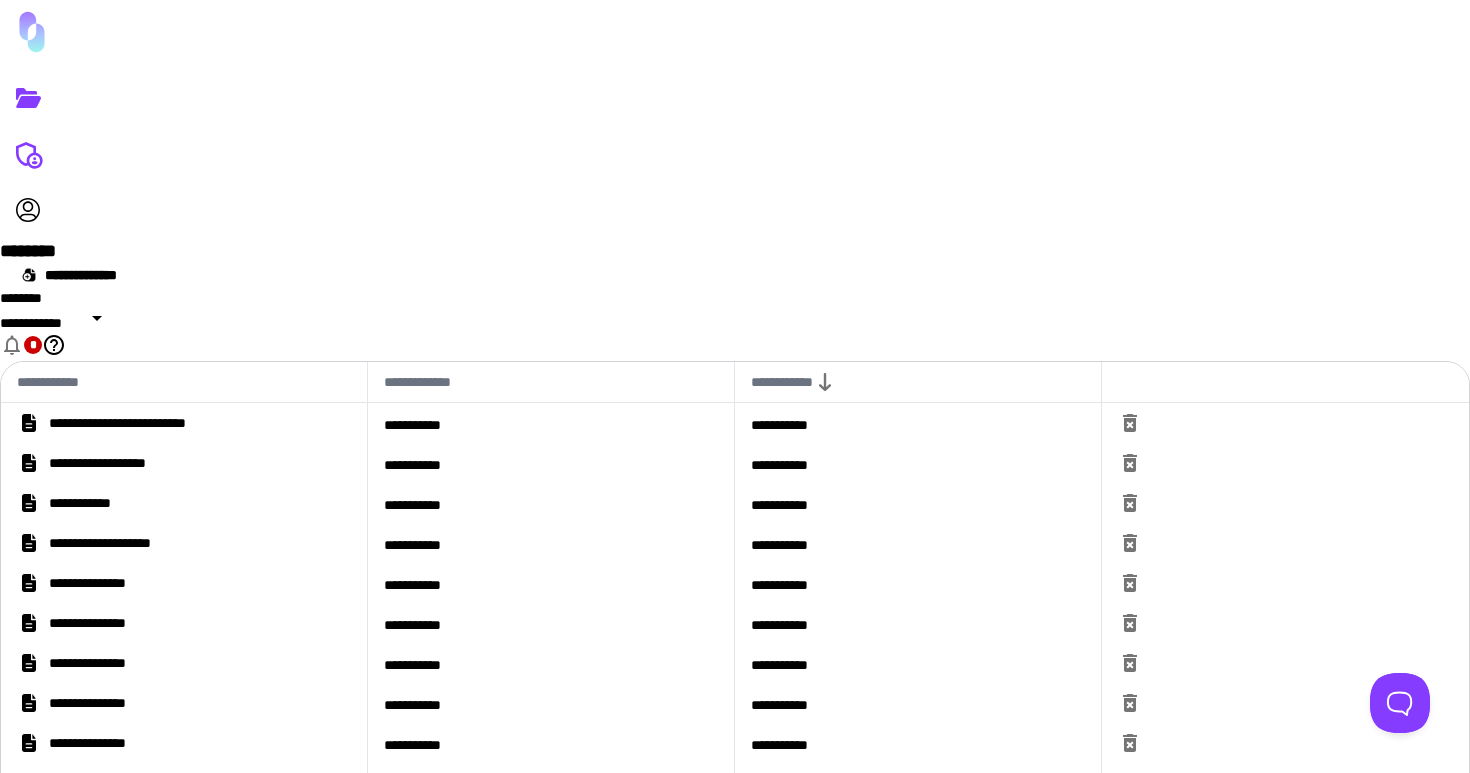 click 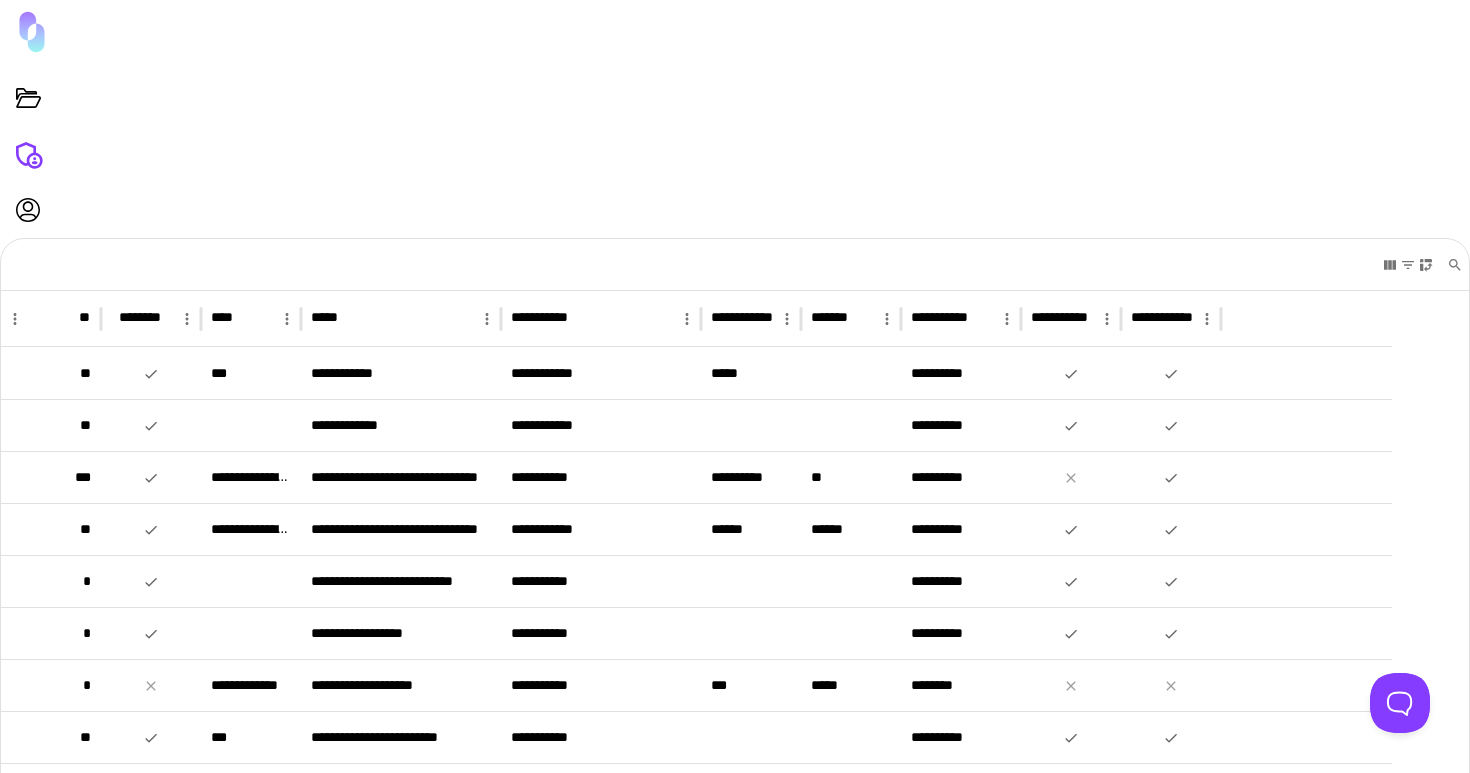 scroll, scrollTop: 623, scrollLeft: 0, axis: vertical 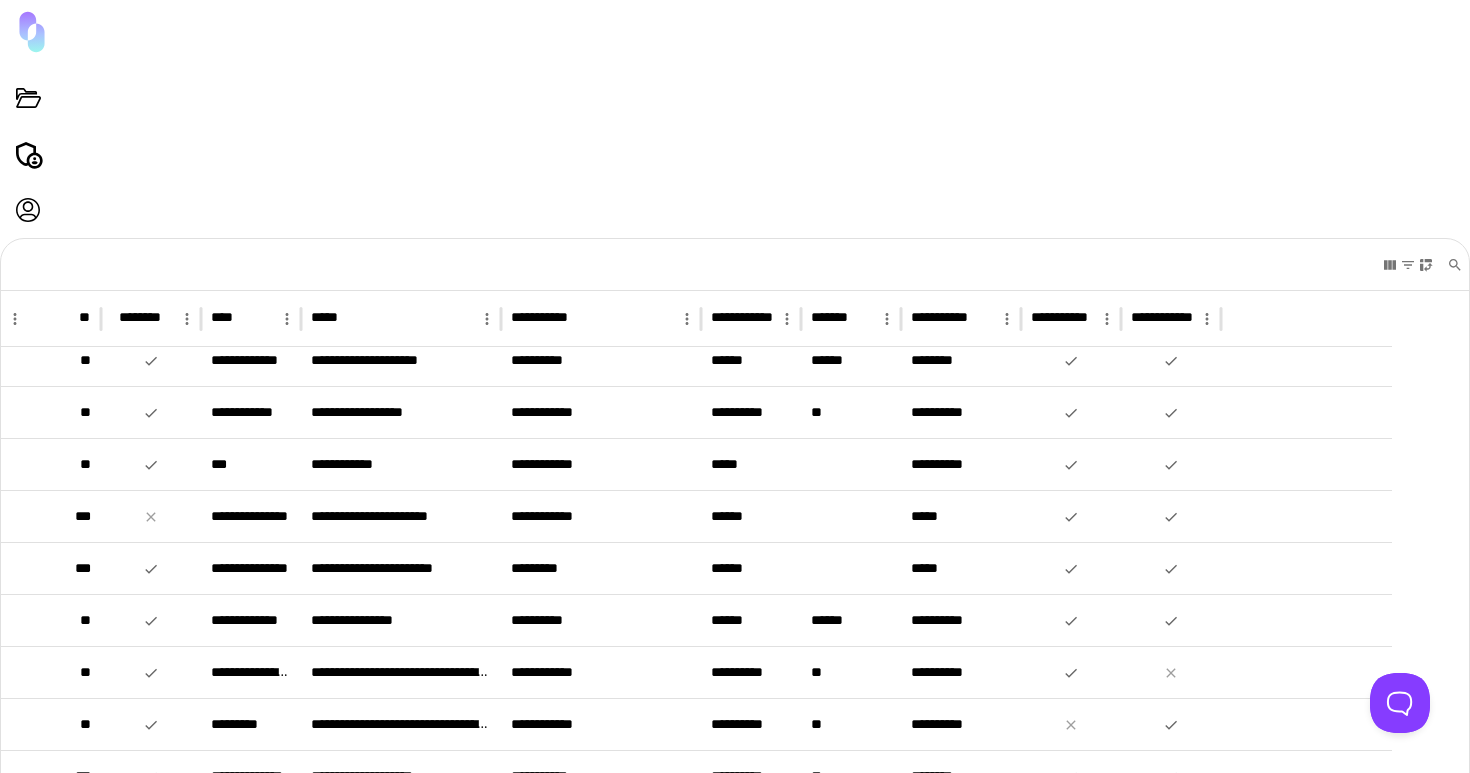 click on "**" 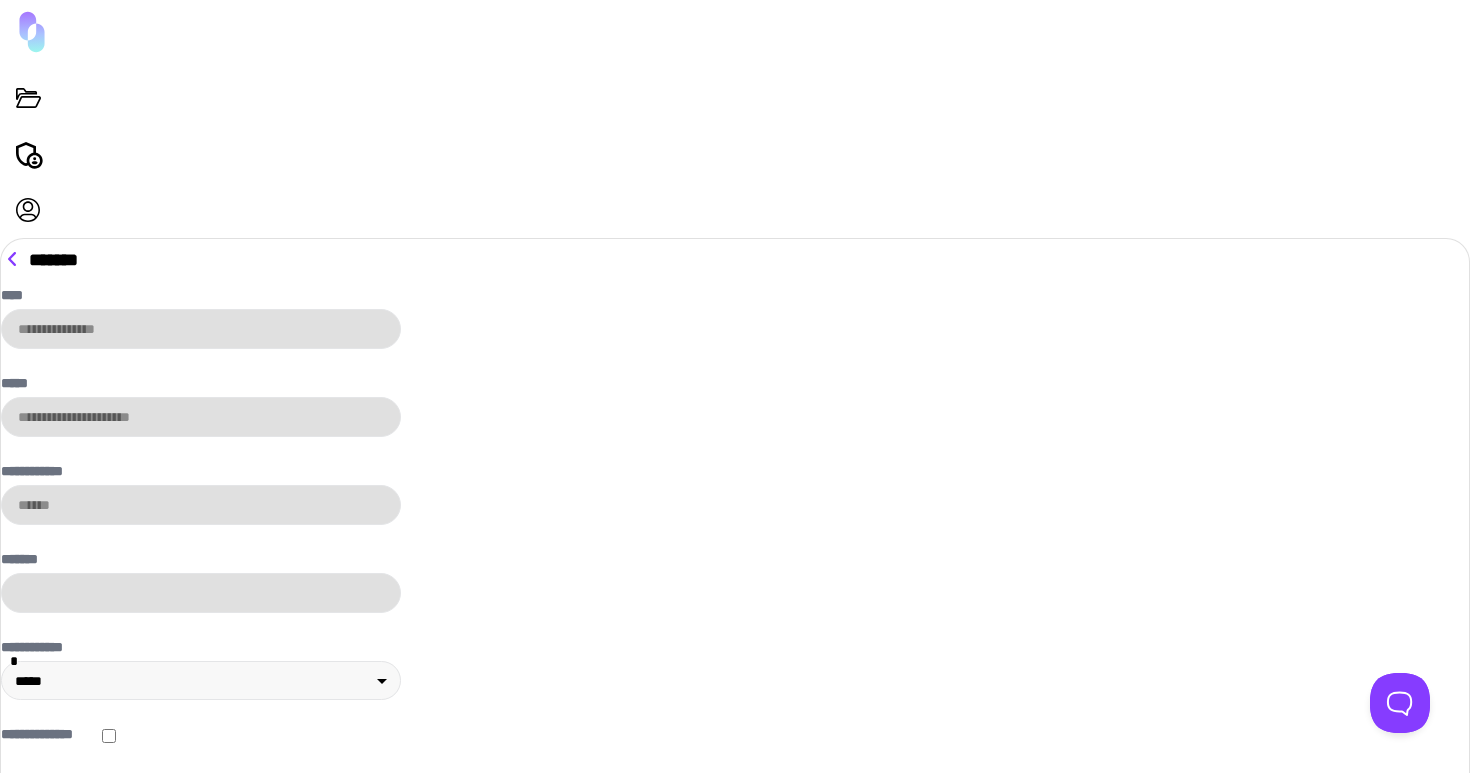click on "****" at bounding box center (41, 888) 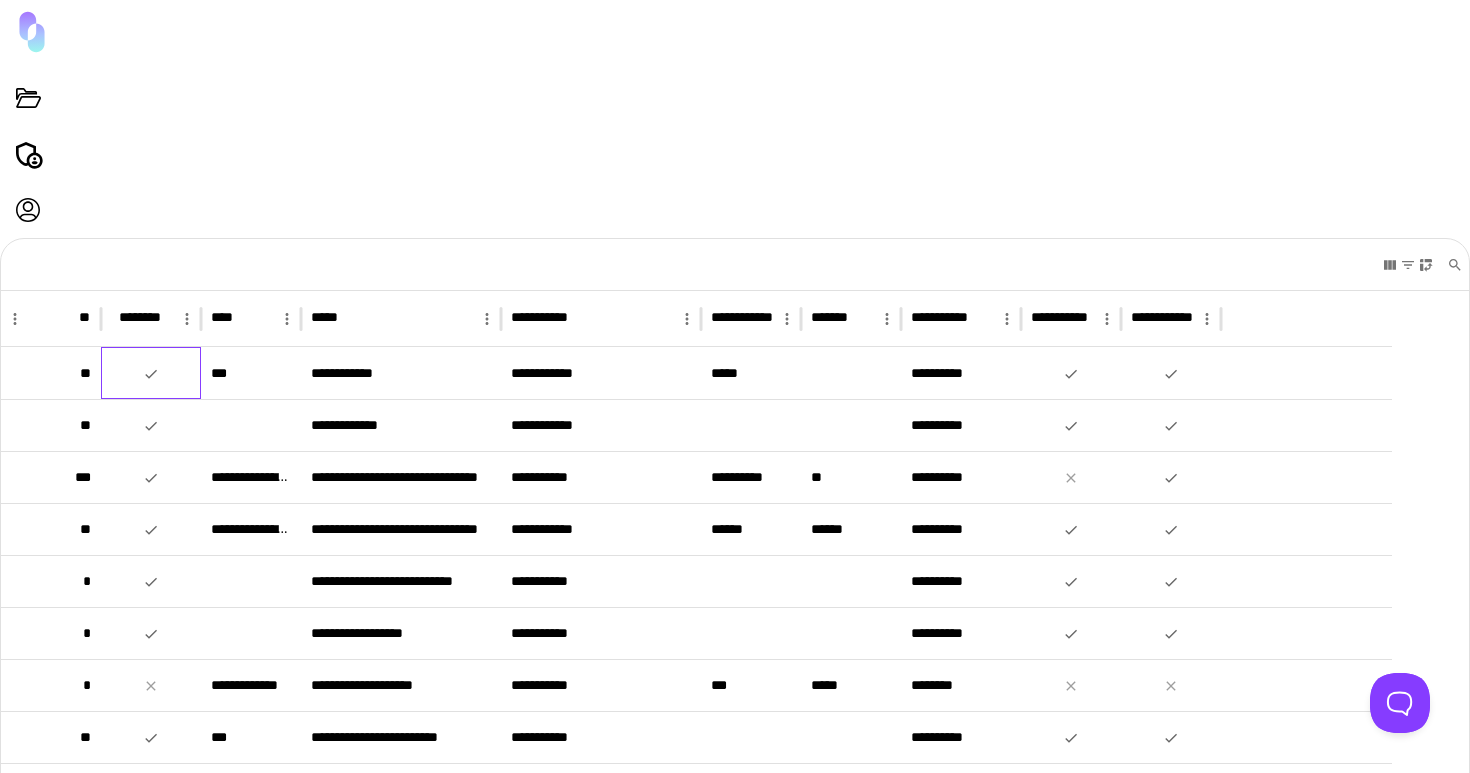 click 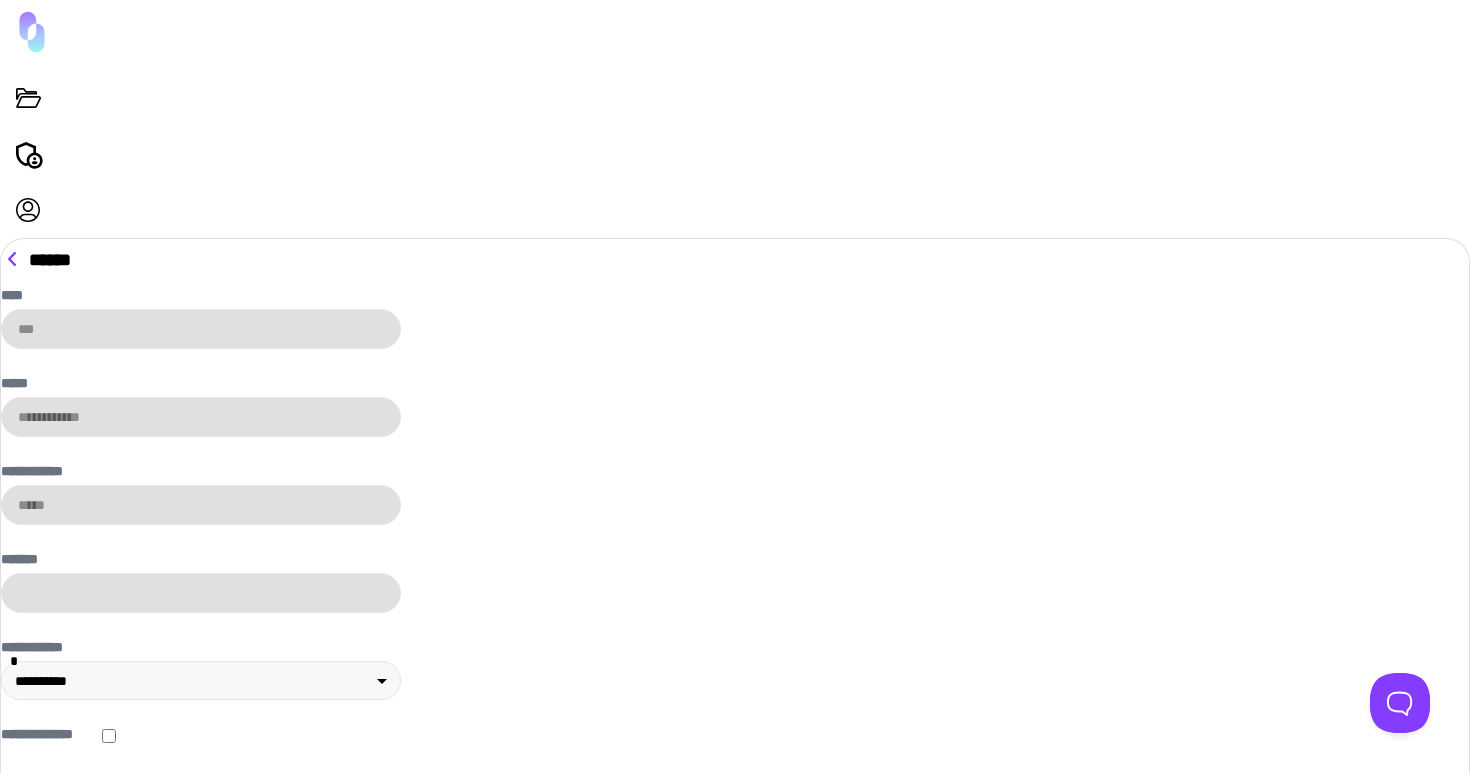 click 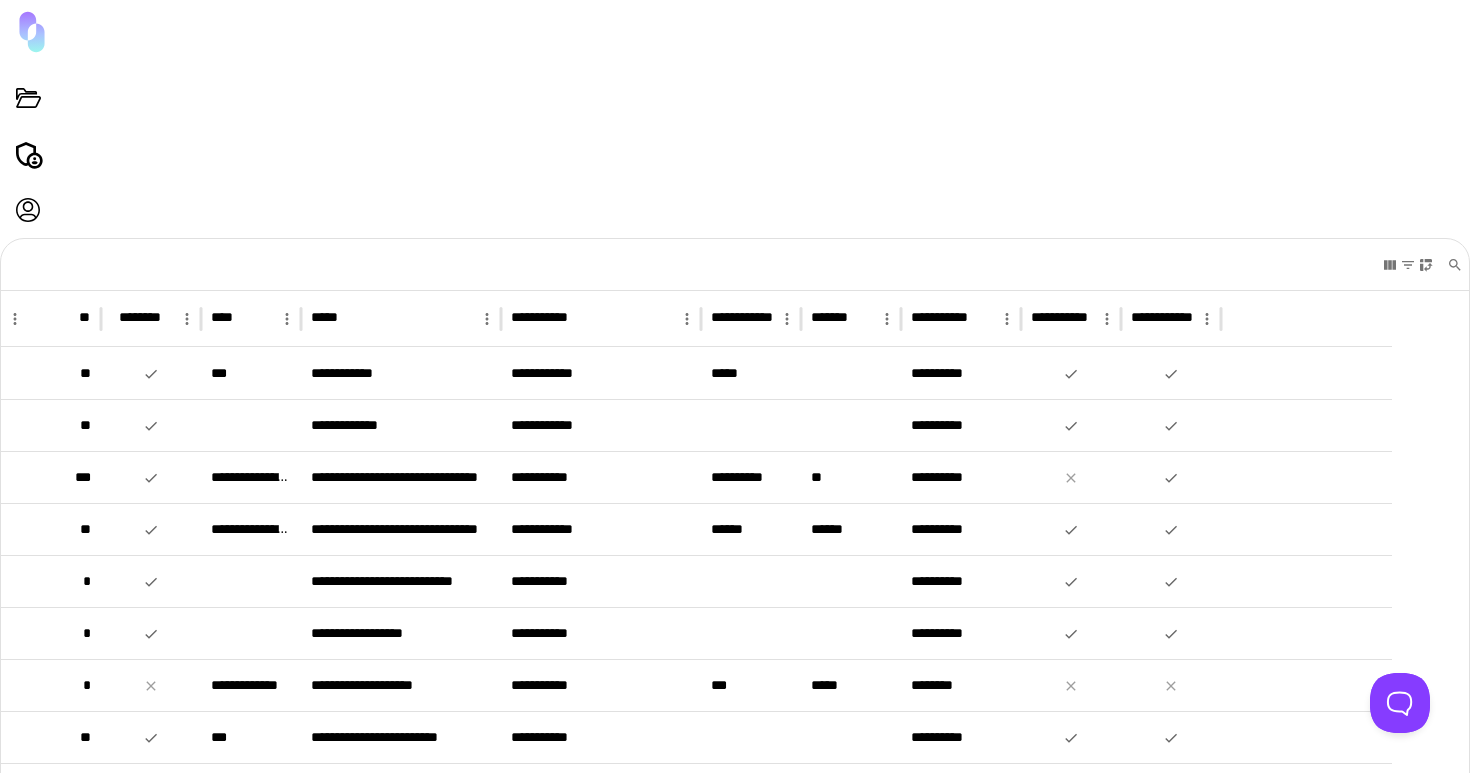 scroll, scrollTop: 143, scrollLeft: 0, axis: vertical 